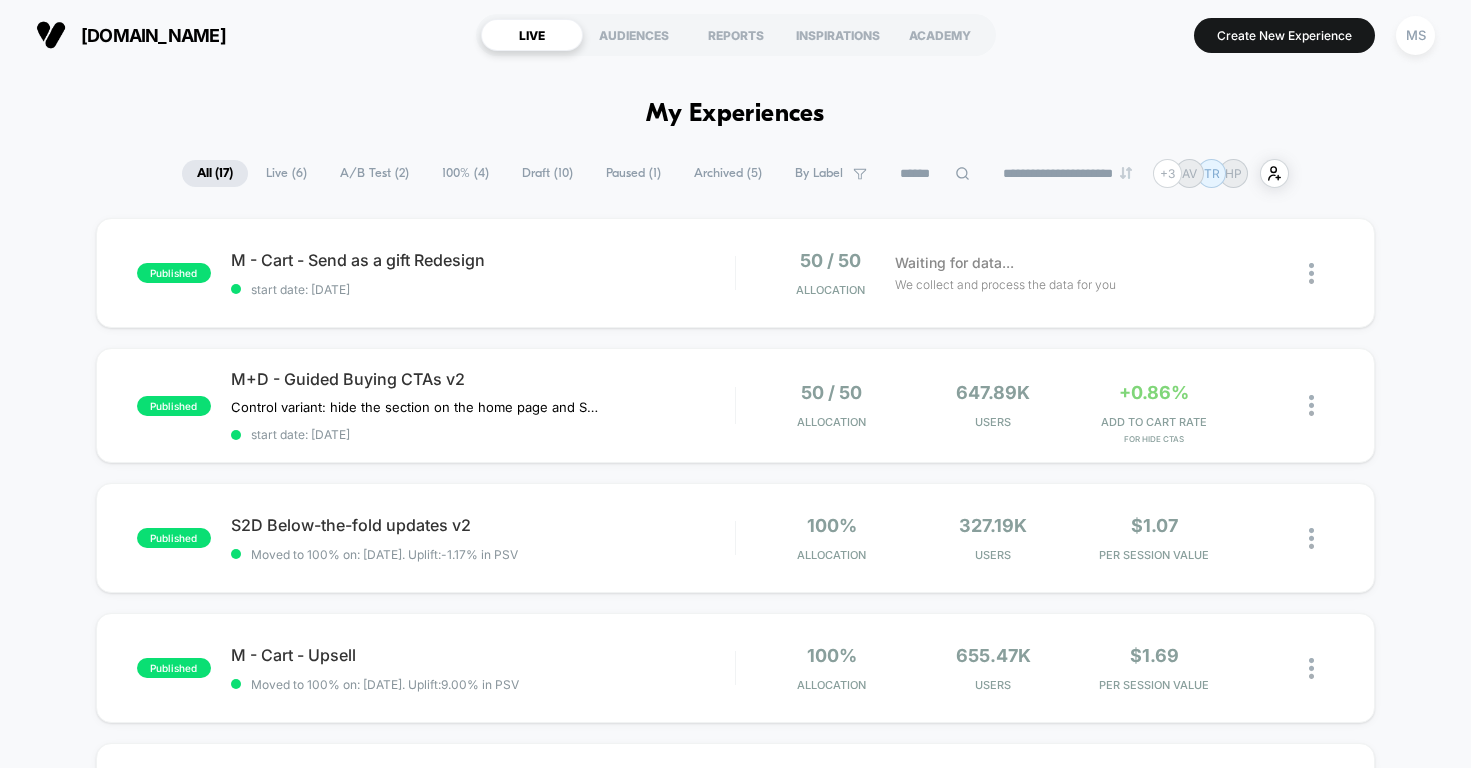scroll, scrollTop: 0, scrollLeft: 0, axis: both 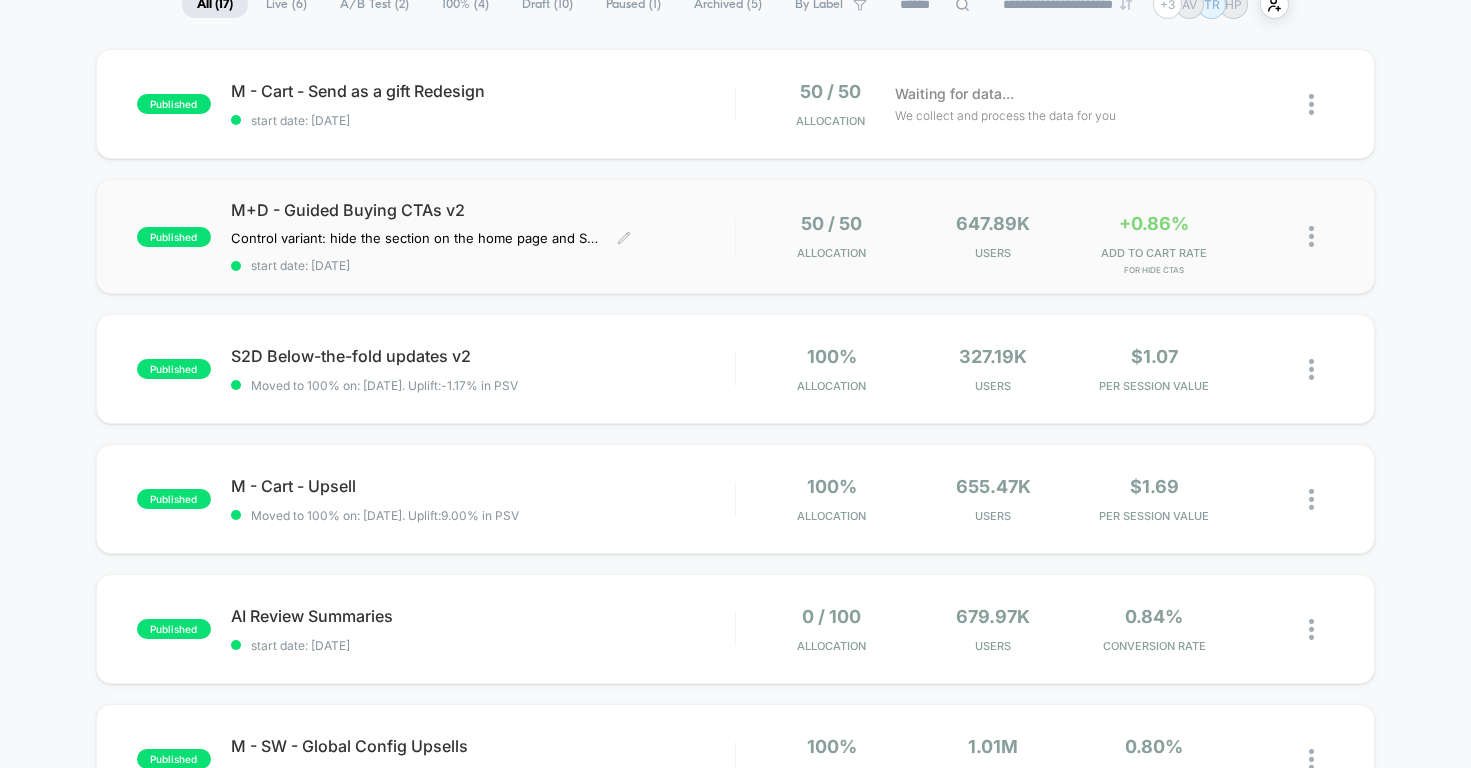 click on "M+D - Guided Buying CTAs v2" at bounding box center [483, 210] 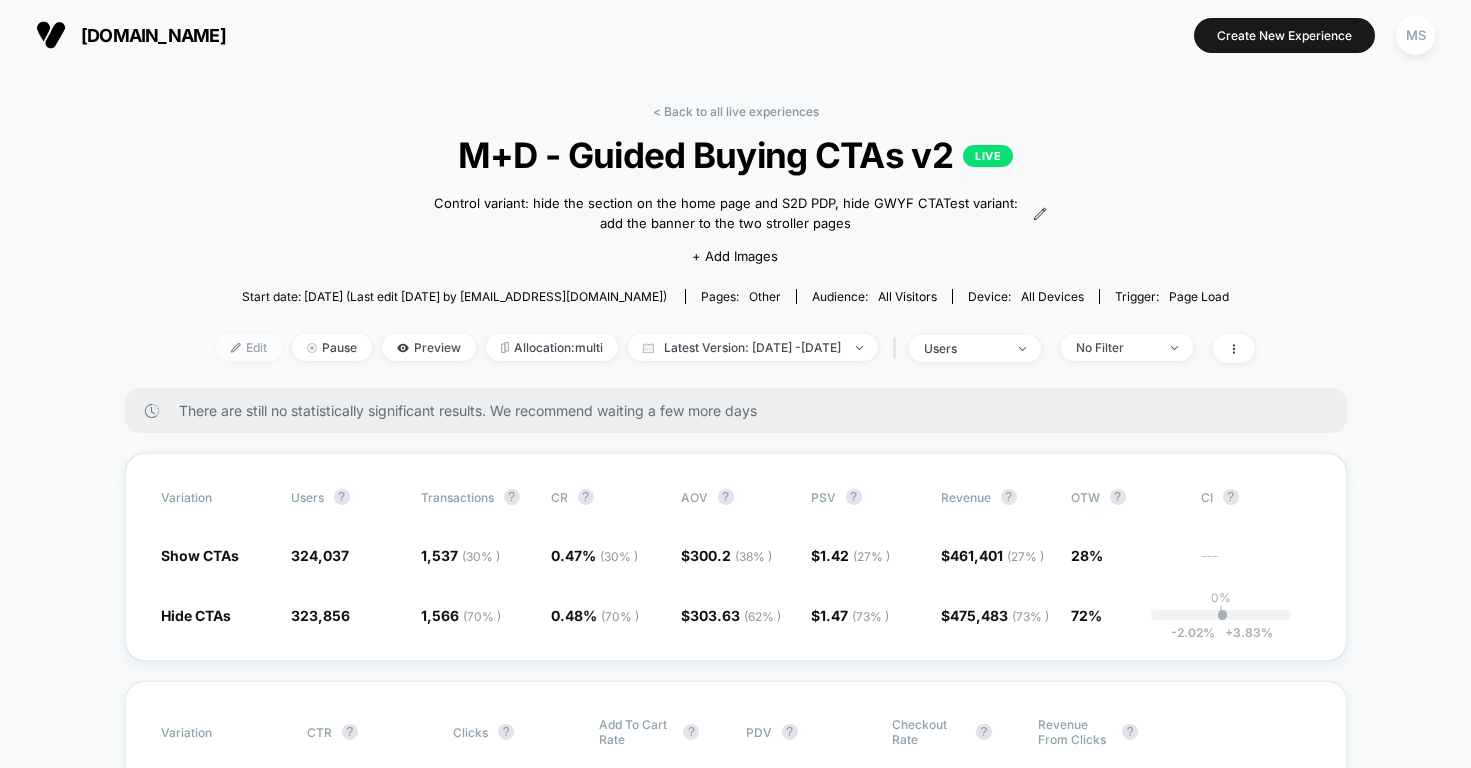 click on "Edit" at bounding box center [249, 347] 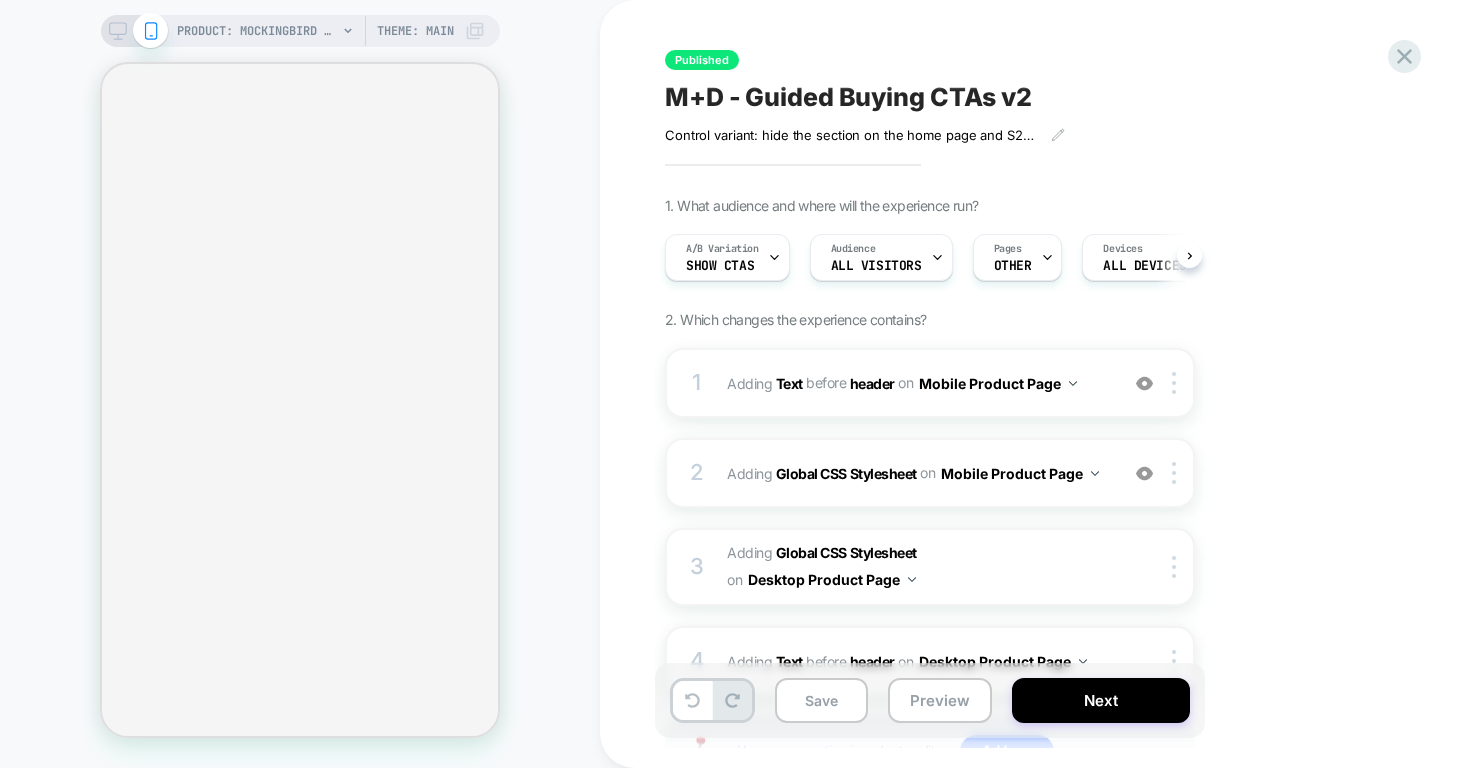 scroll, scrollTop: 0, scrollLeft: 1, axis: horizontal 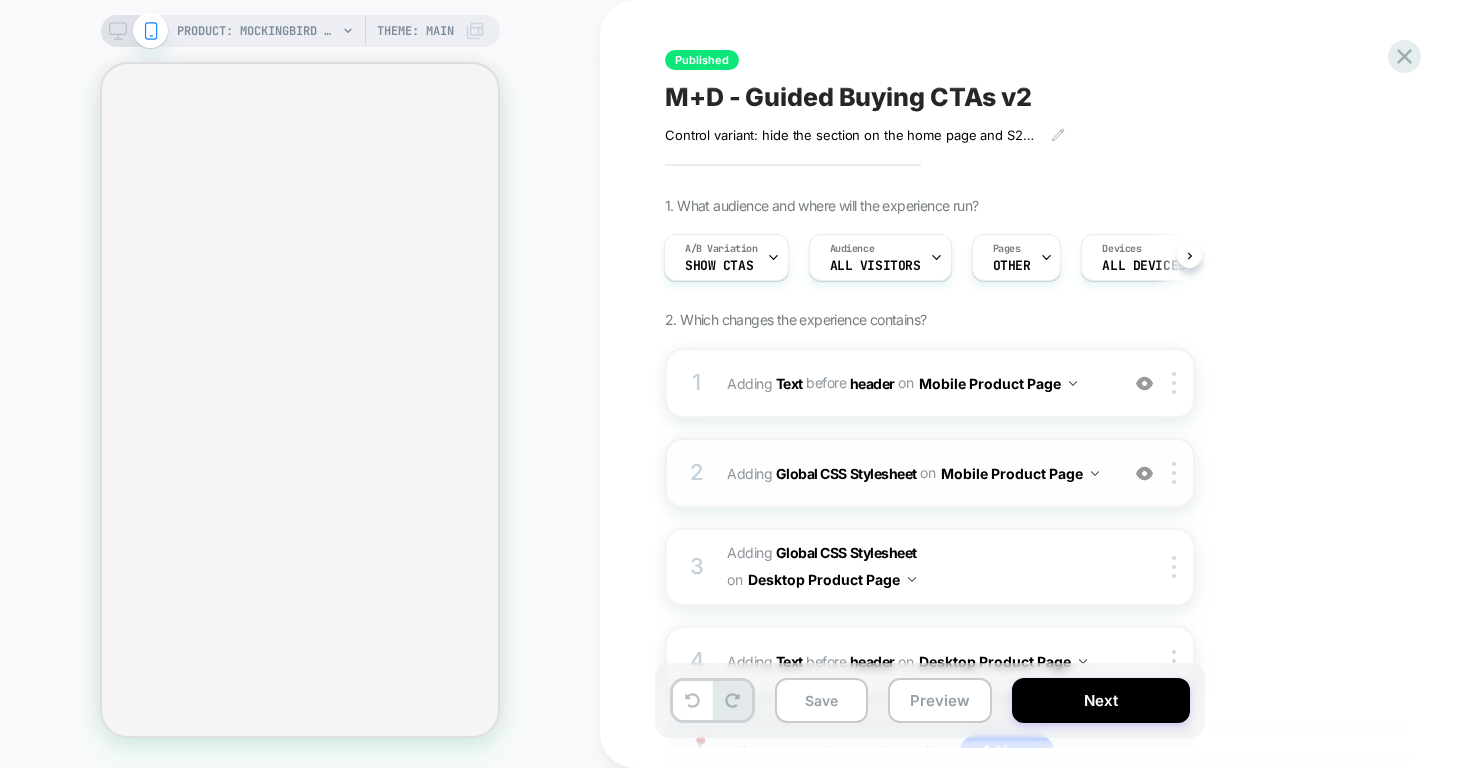 select on "******" 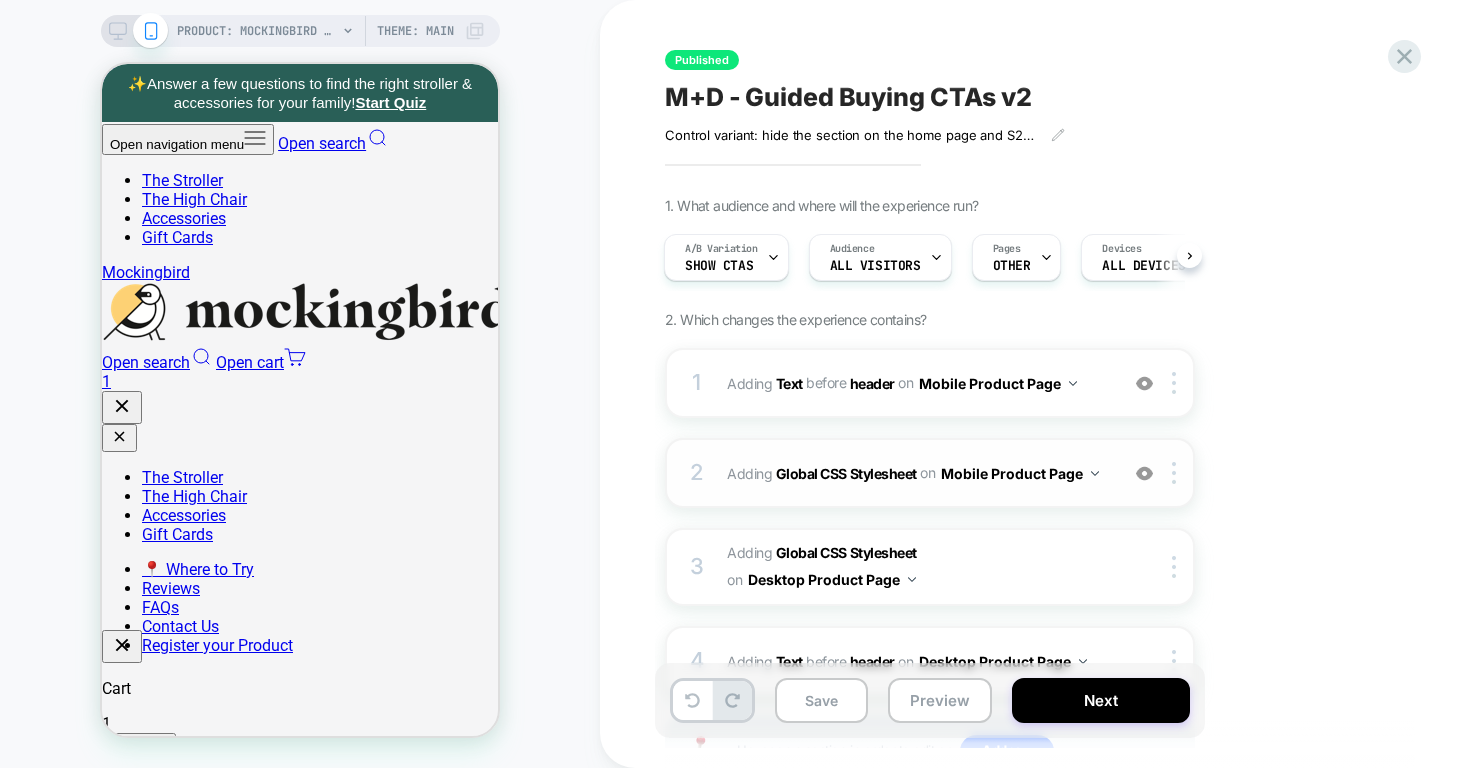 scroll, scrollTop: 0, scrollLeft: 0, axis: both 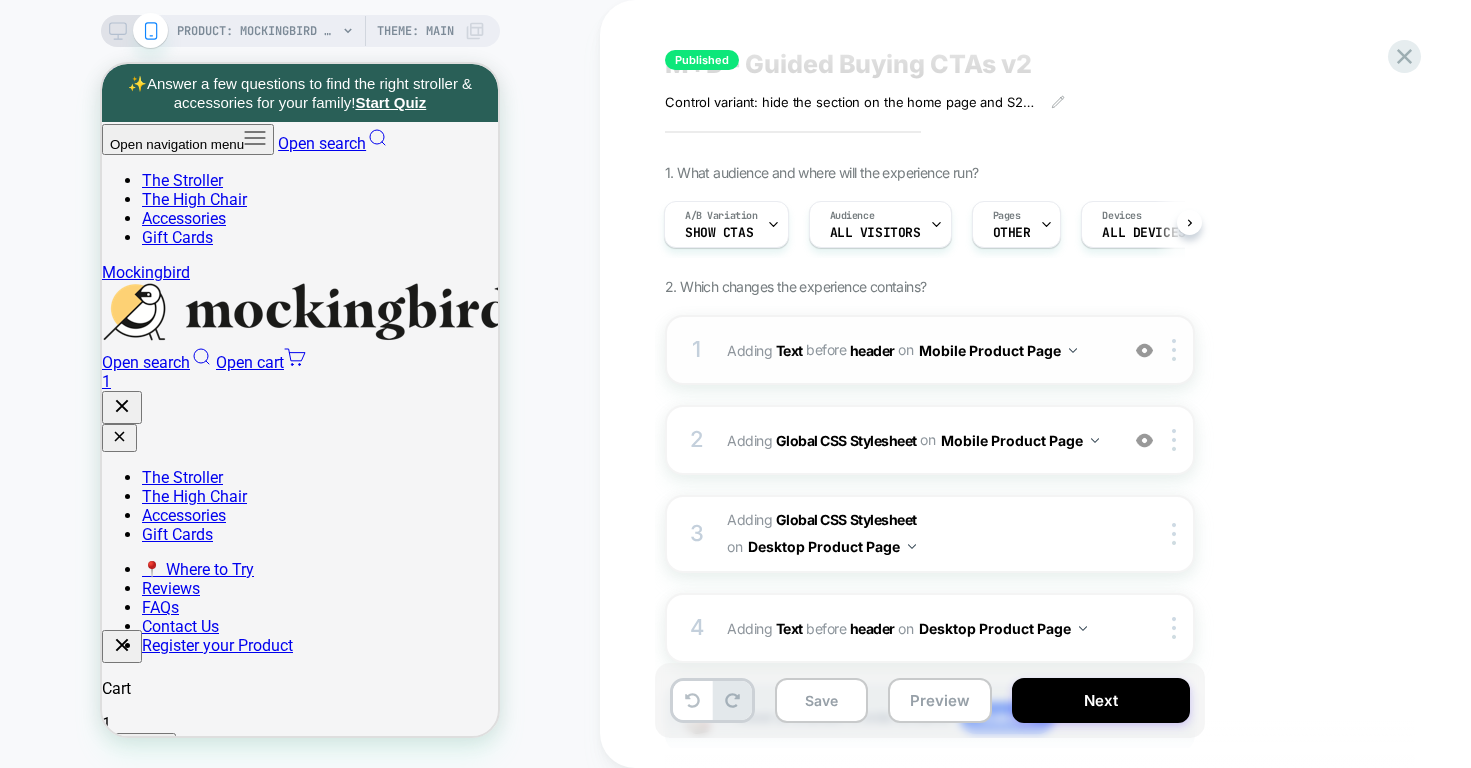 click on "1 #_loomi_addon_1749763716657 Adding   Text   BEFORE header header   on Mobile Product Page Add Before Add After Duplicate Replace Position Copy CSS Selector Copy Widget Id Rename Copy to   Desktop Target   All Devices Delete" at bounding box center (930, 350) 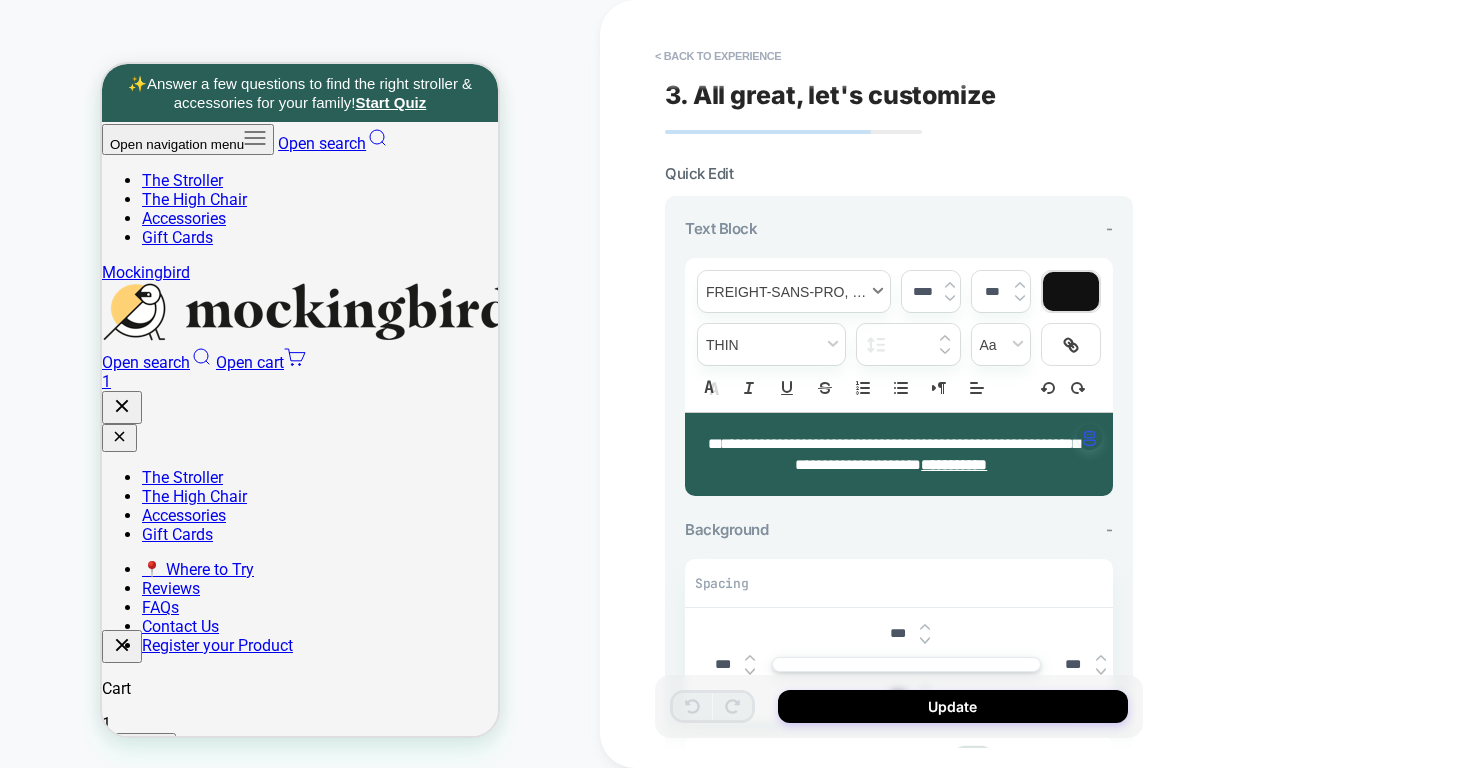 click at bounding box center [794, 291] 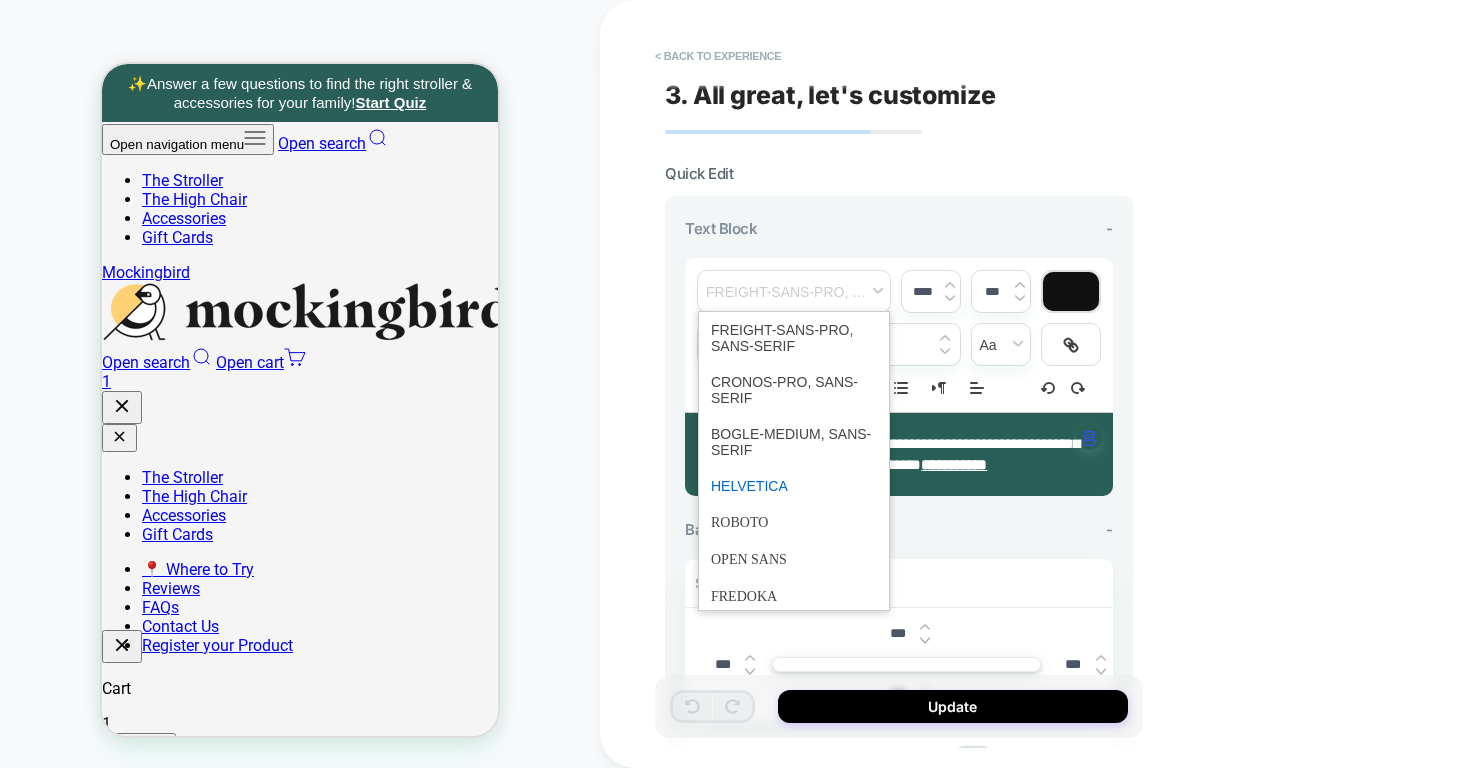 click at bounding box center (794, 486) 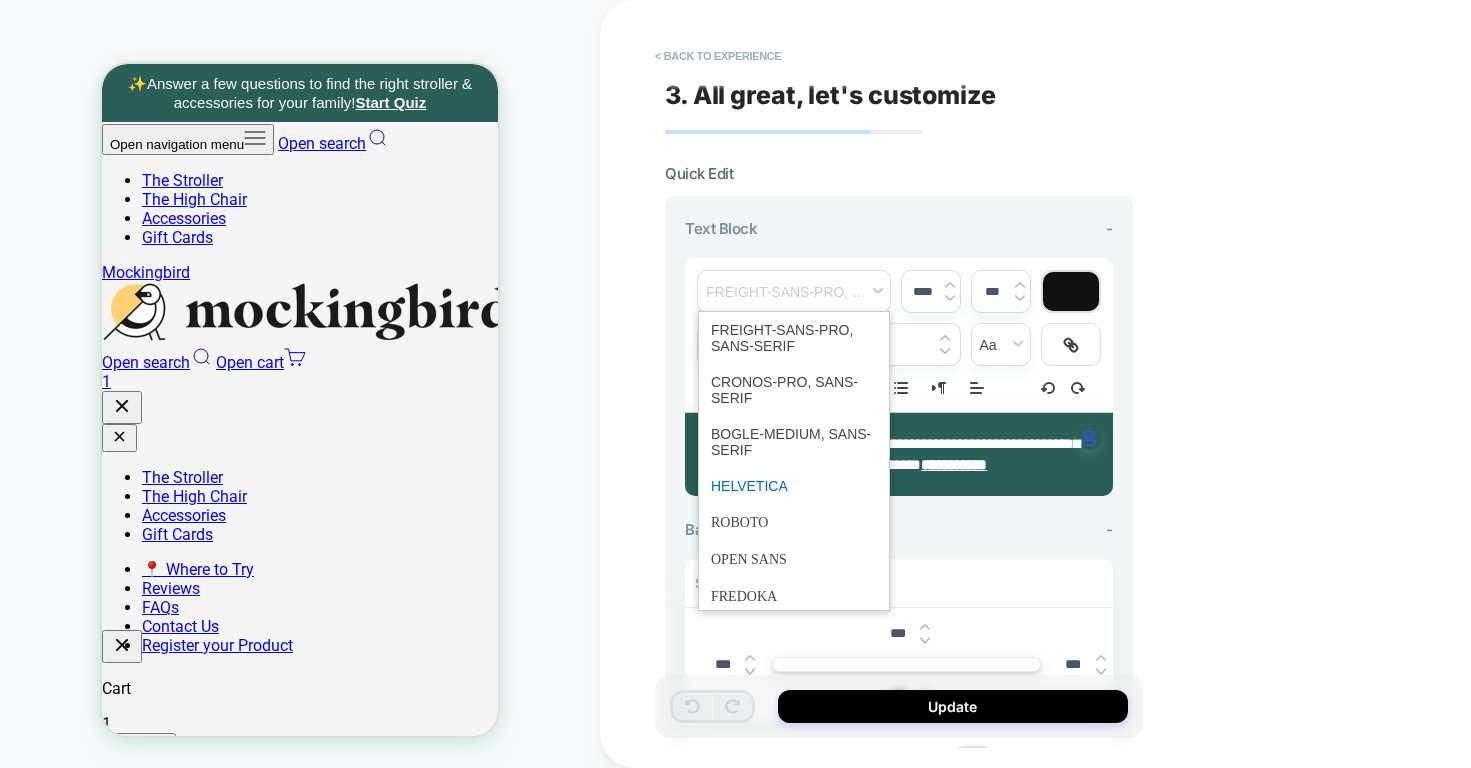 type on "****" 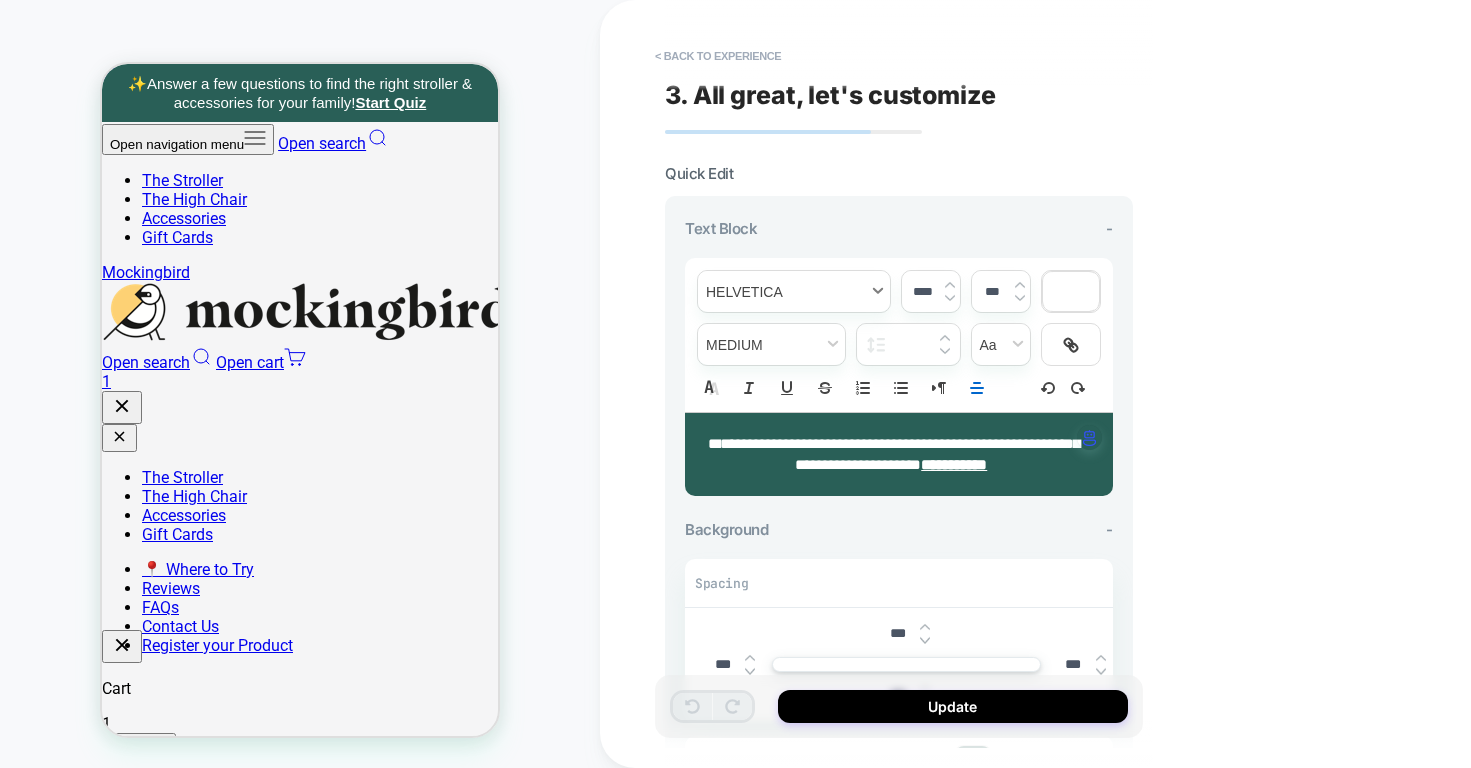 click at bounding box center [794, 291] 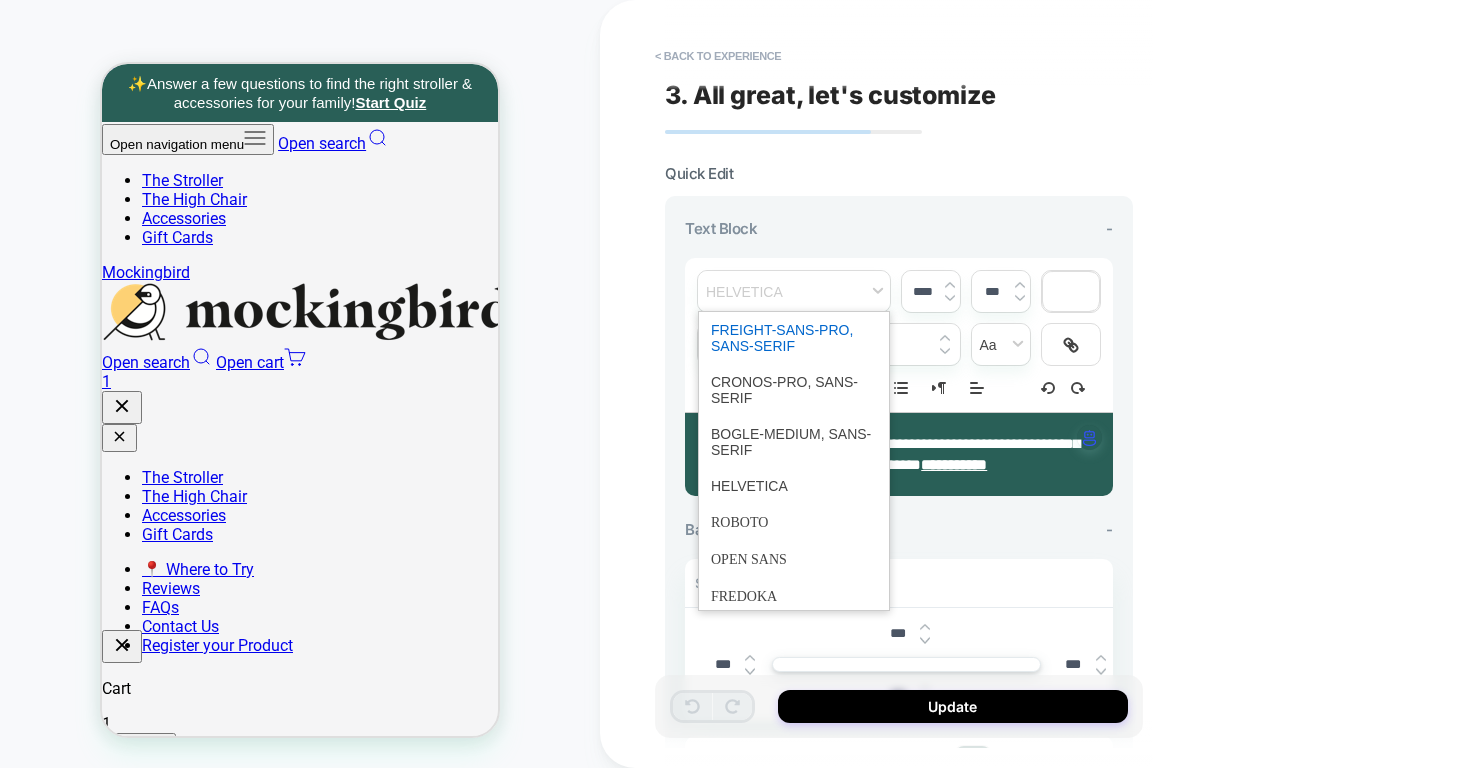click at bounding box center [794, 338] 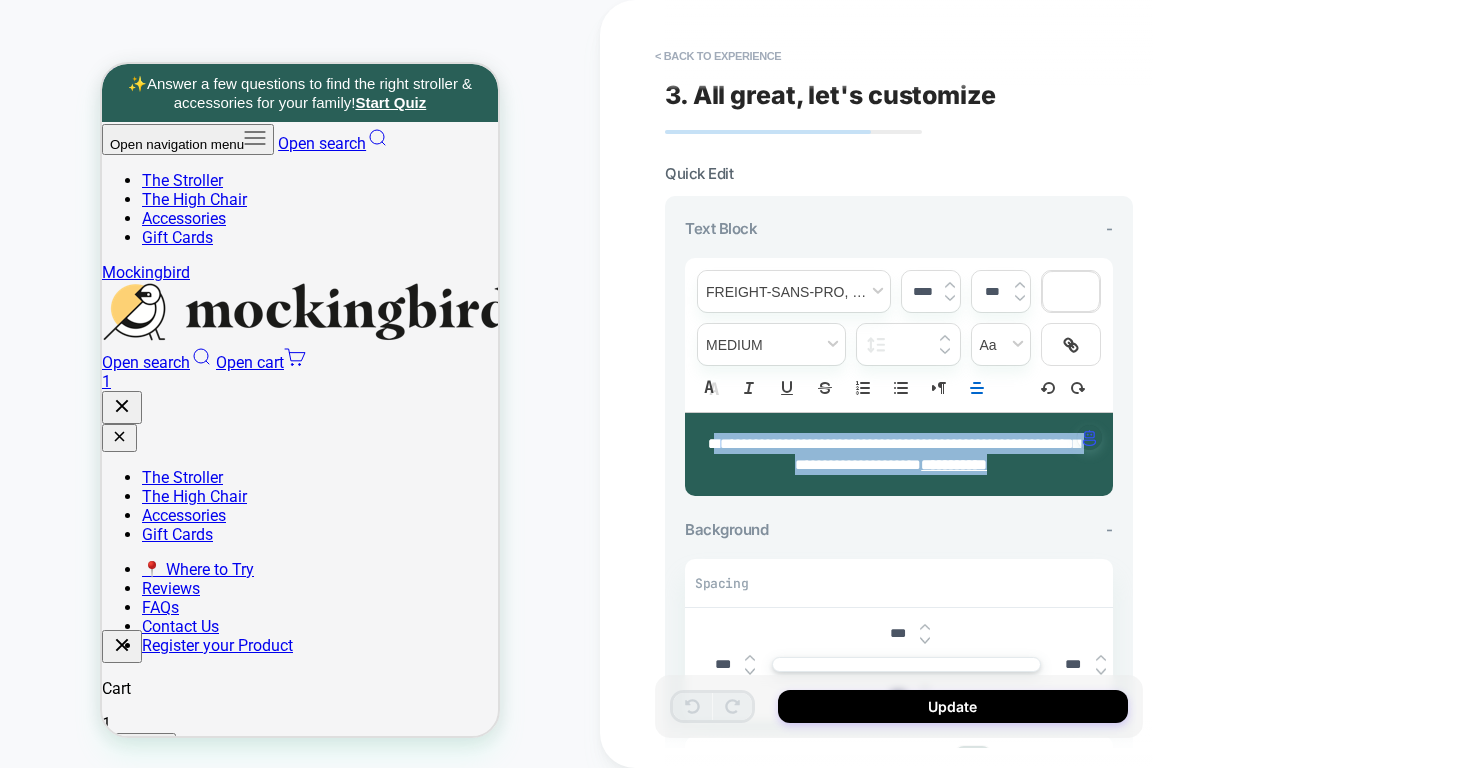 drag, startPoint x: 1031, startPoint y: 469, endPoint x: 737, endPoint y: 443, distance: 295.14743 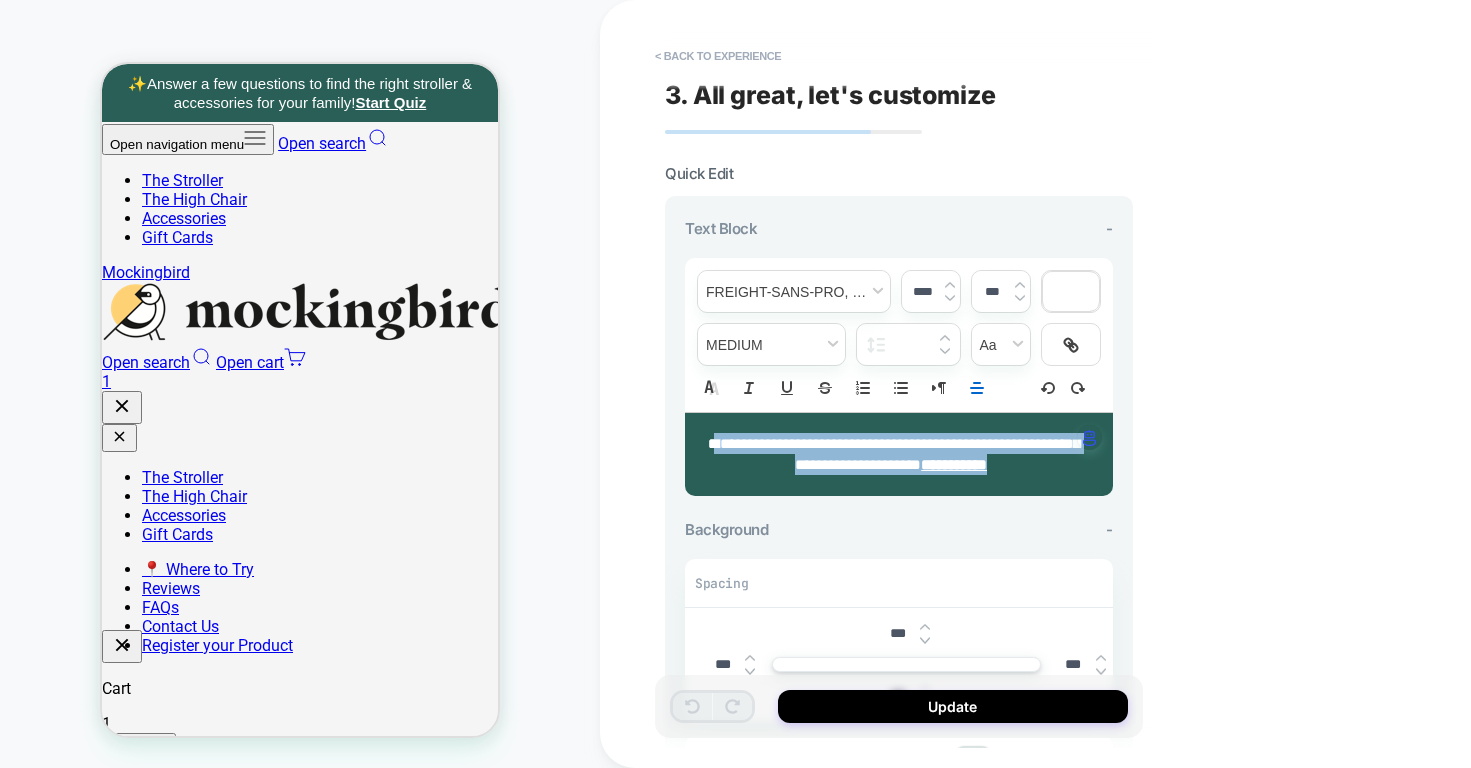 click on "**********" at bounding box center (891, 454) 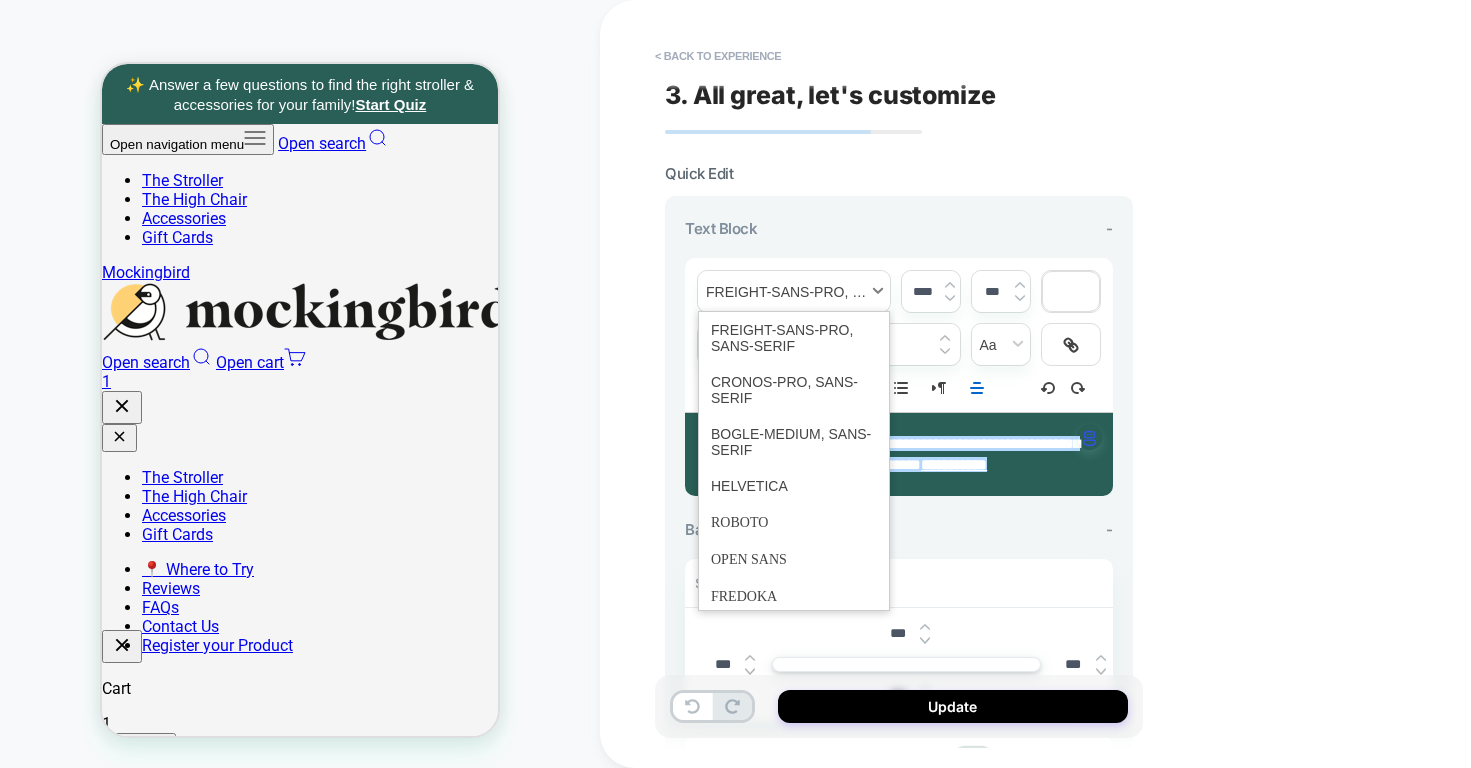 click at bounding box center (794, 291) 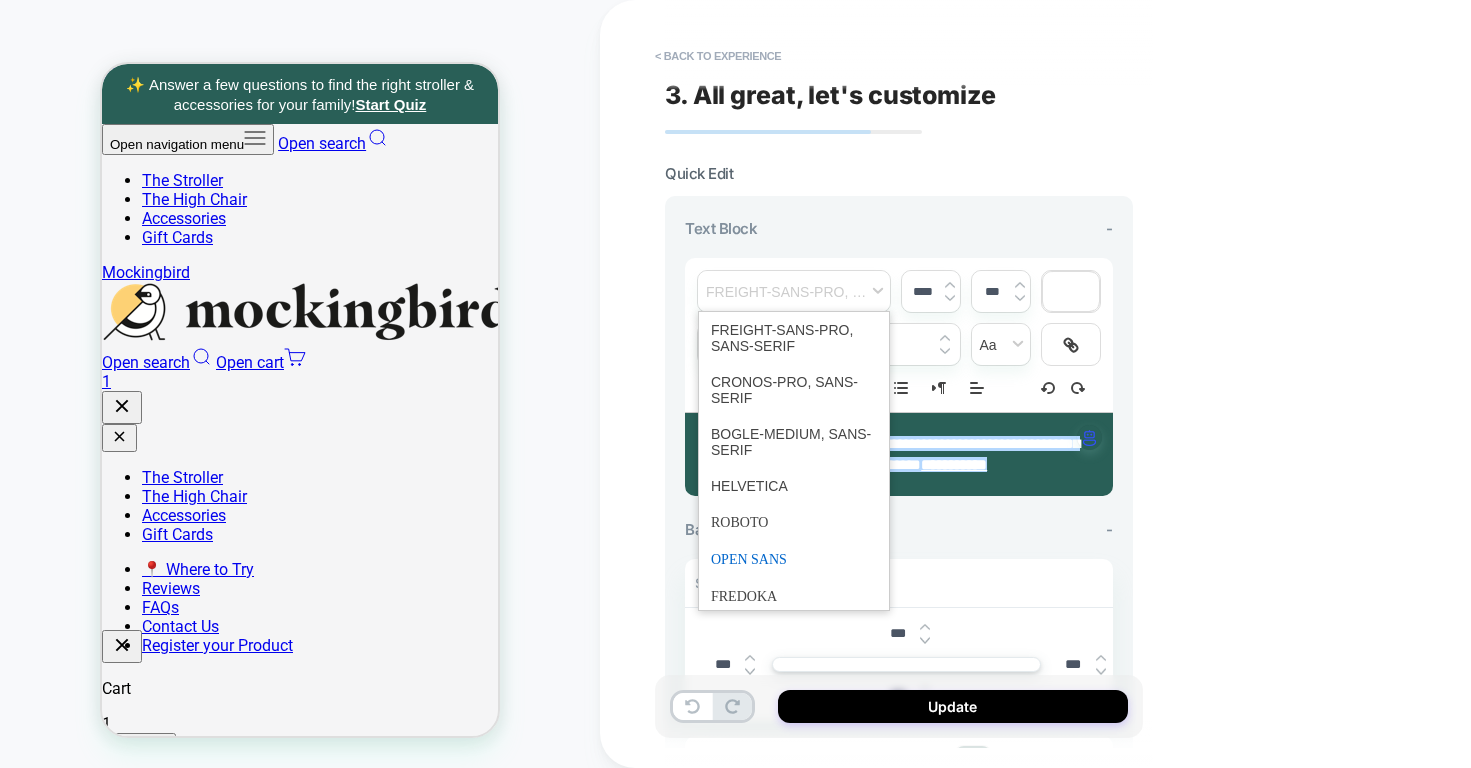 scroll, scrollTop: 77, scrollLeft: 0, axis: vertical 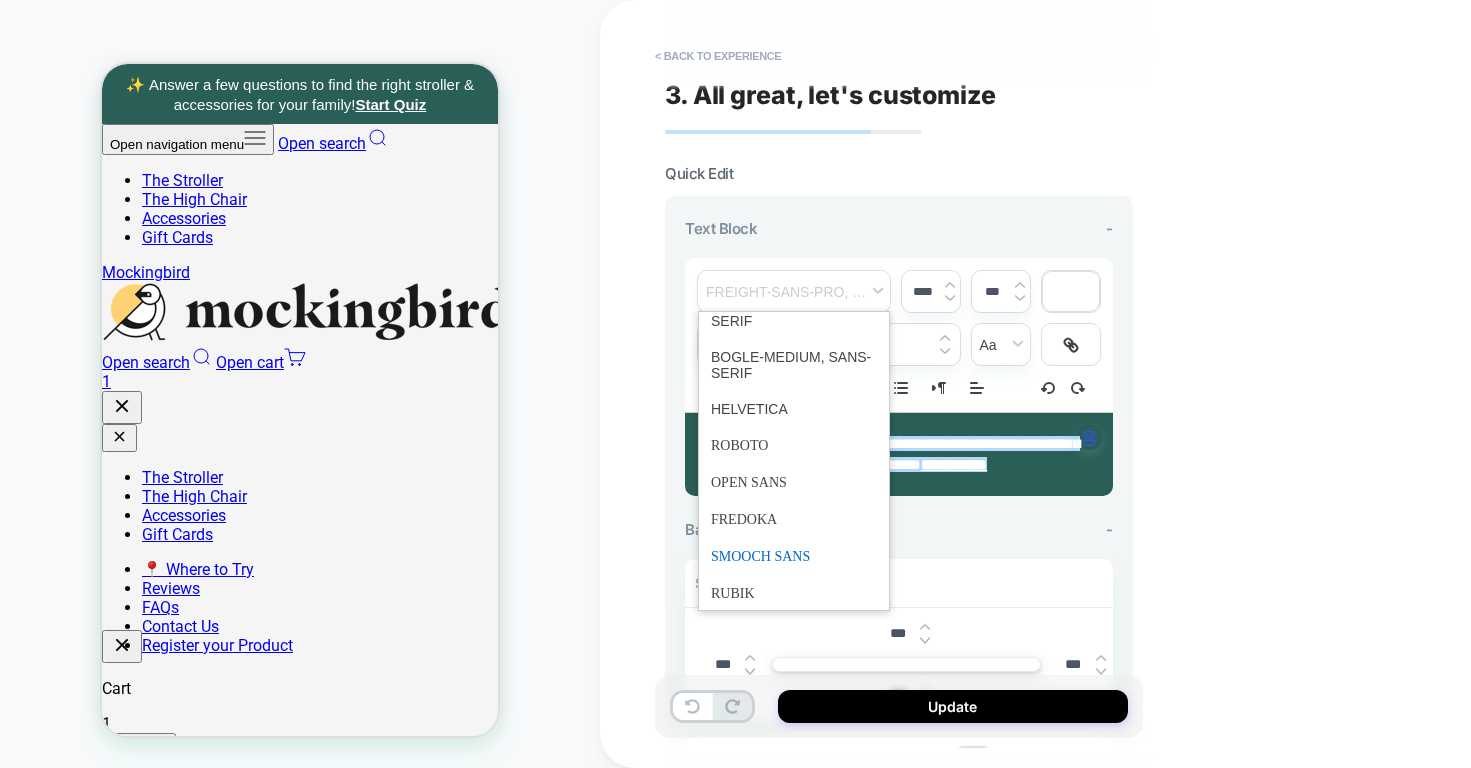 click at bounding box center [794, 556] 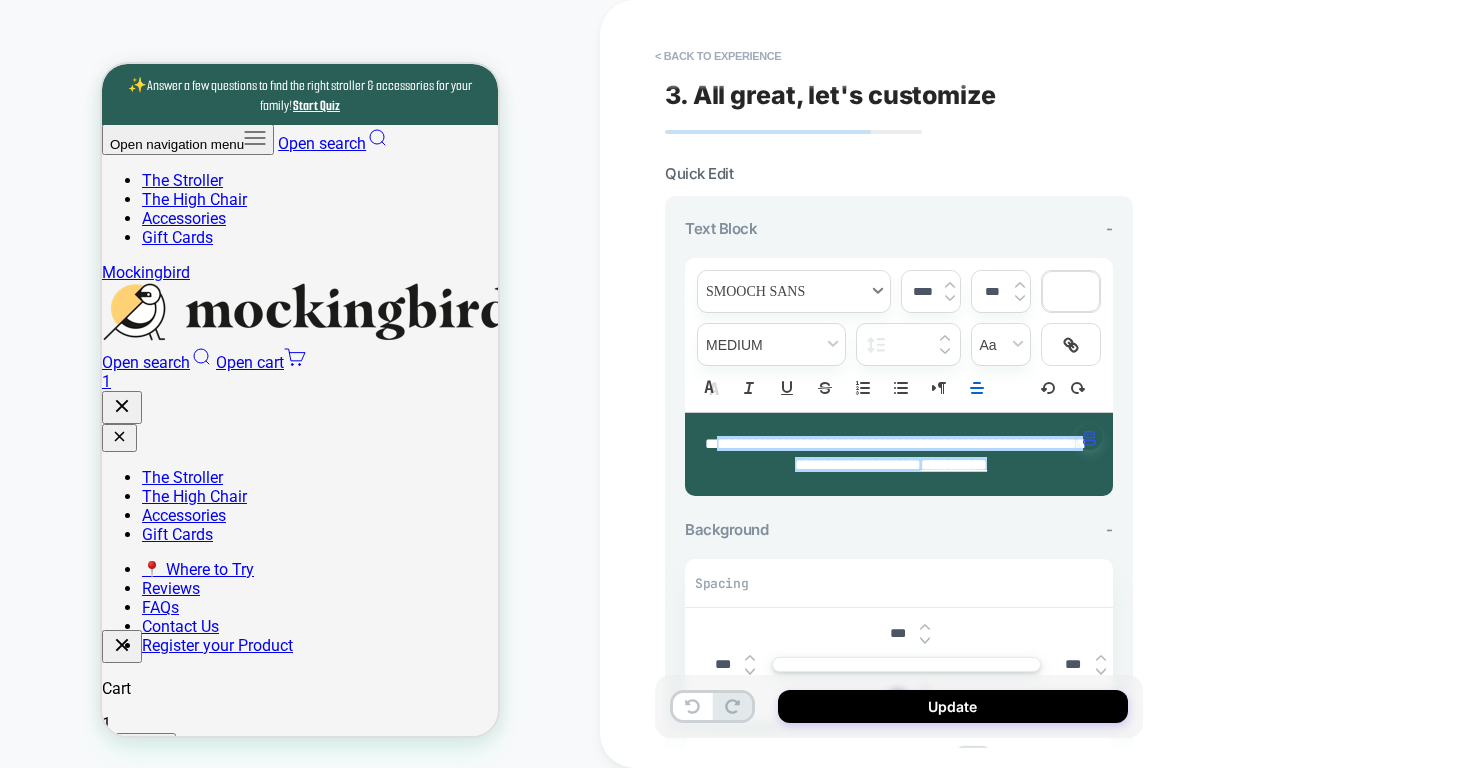 click at bounding box center (794, 291) 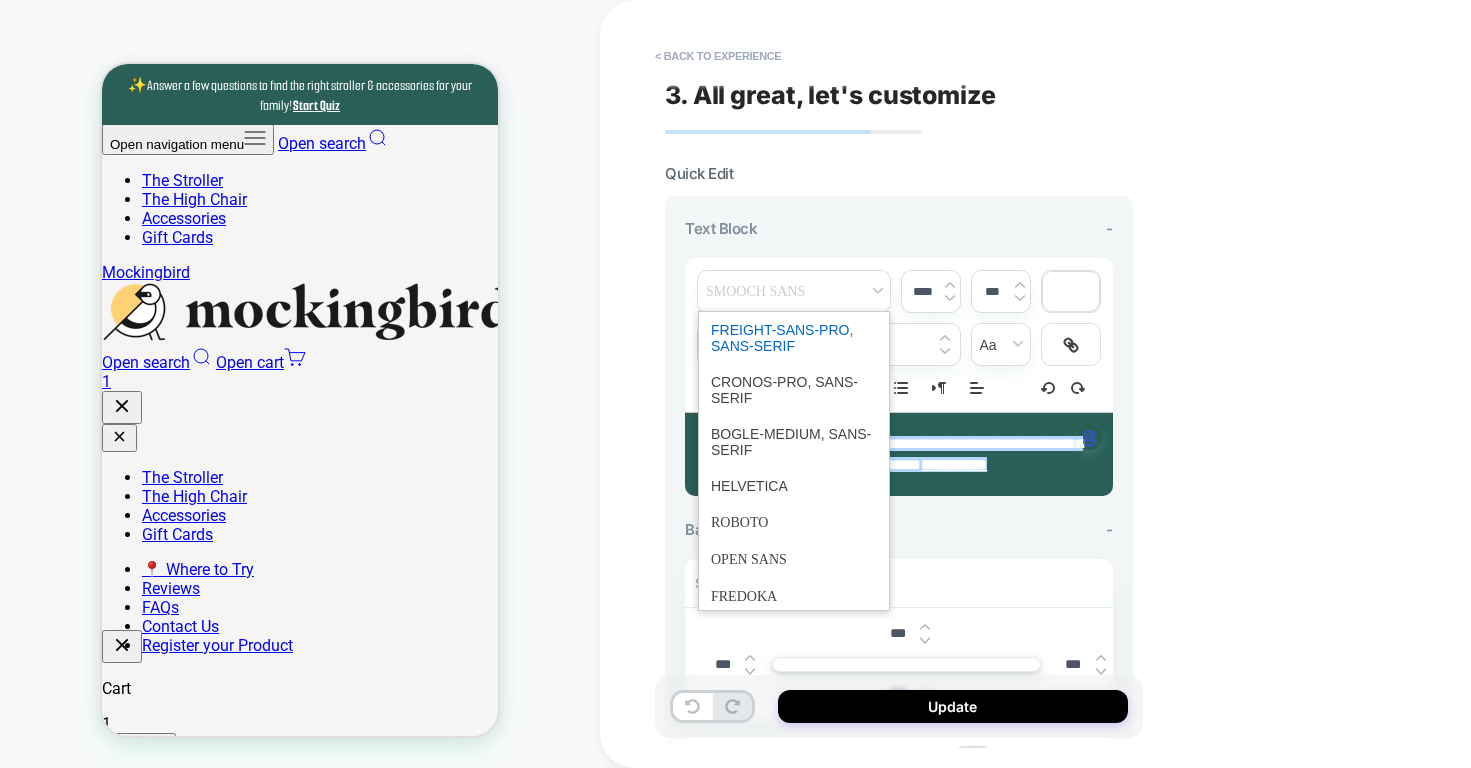 scroll, scrollTop: 0, scrollLeft: 0, axis: both 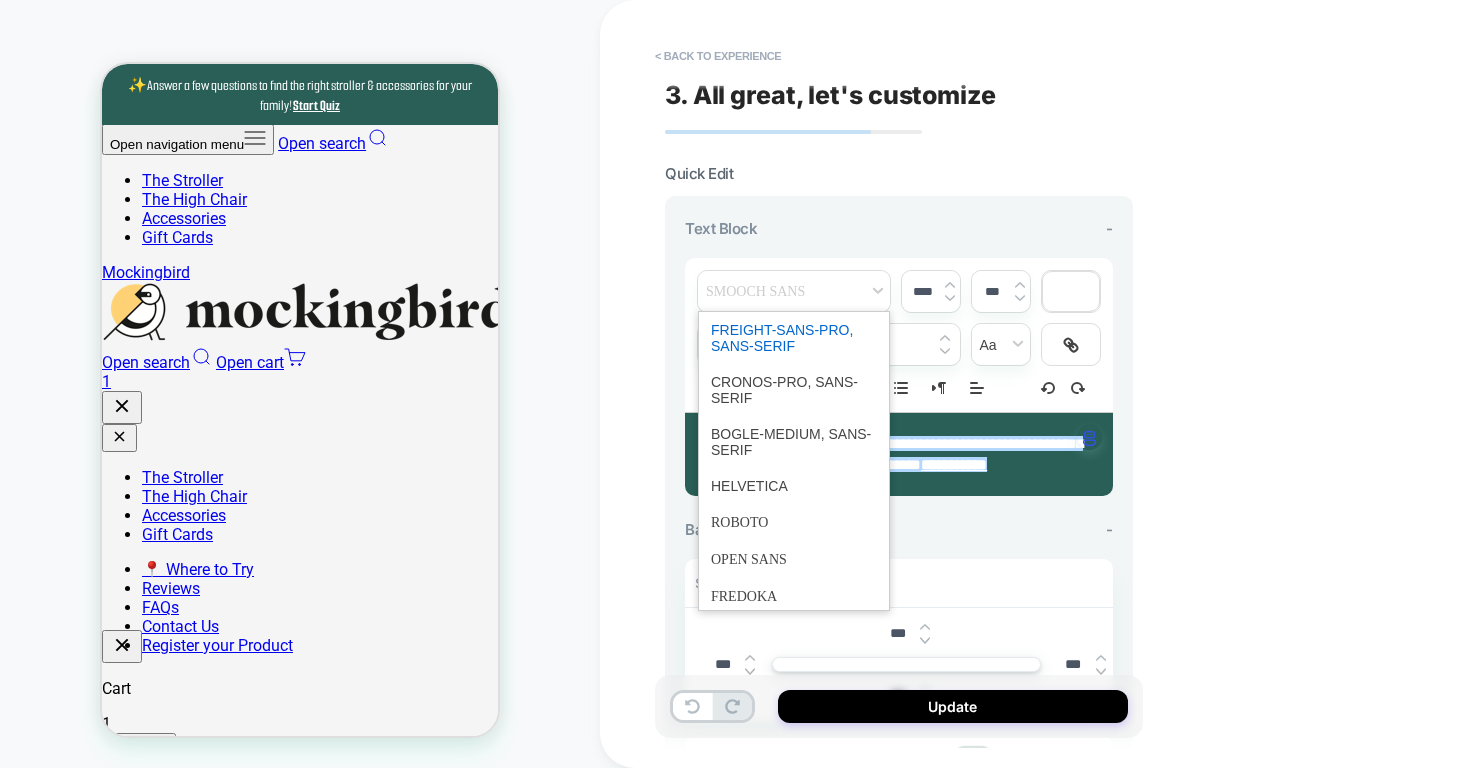 click at bounding box center [794, 338] 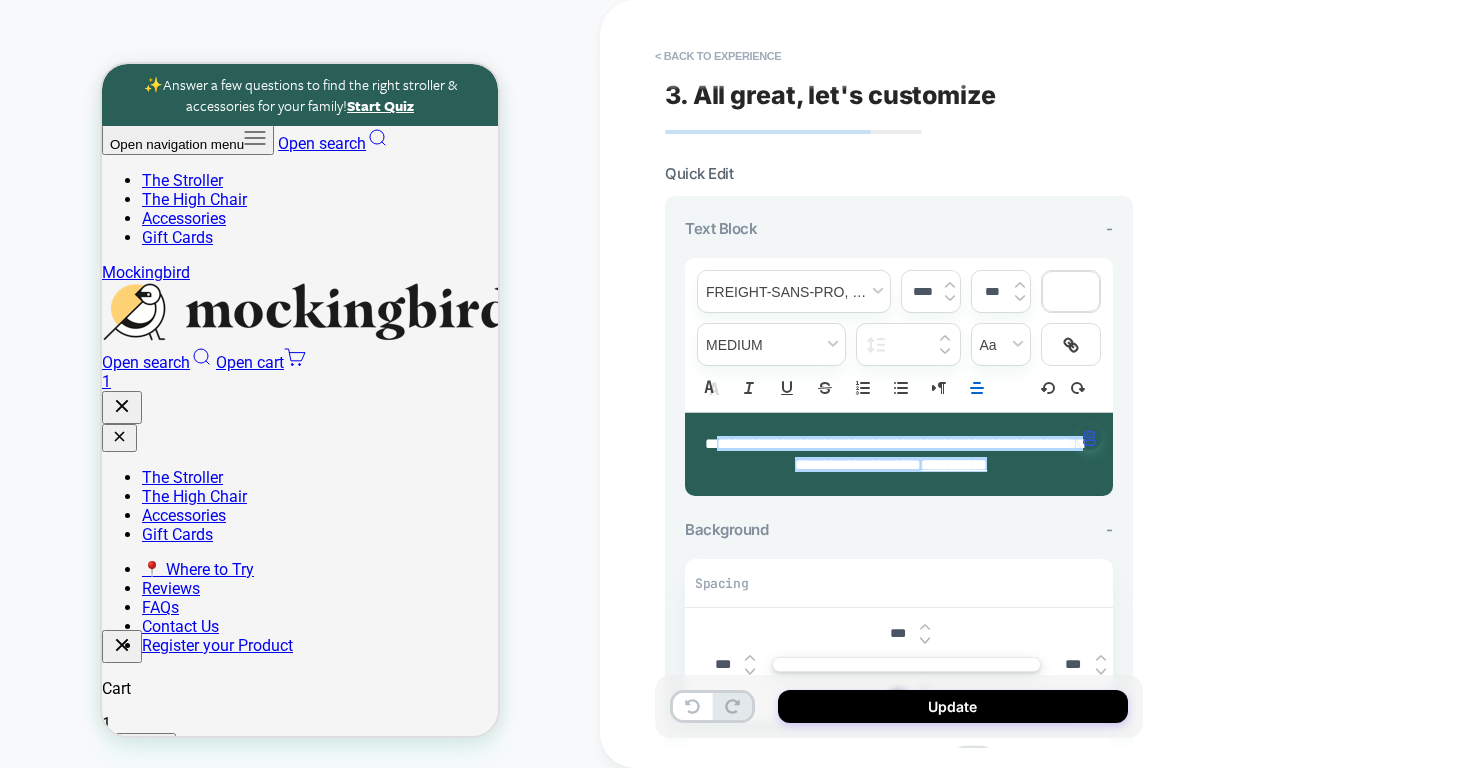 click on "**********" at bounding box center [1040, 384] 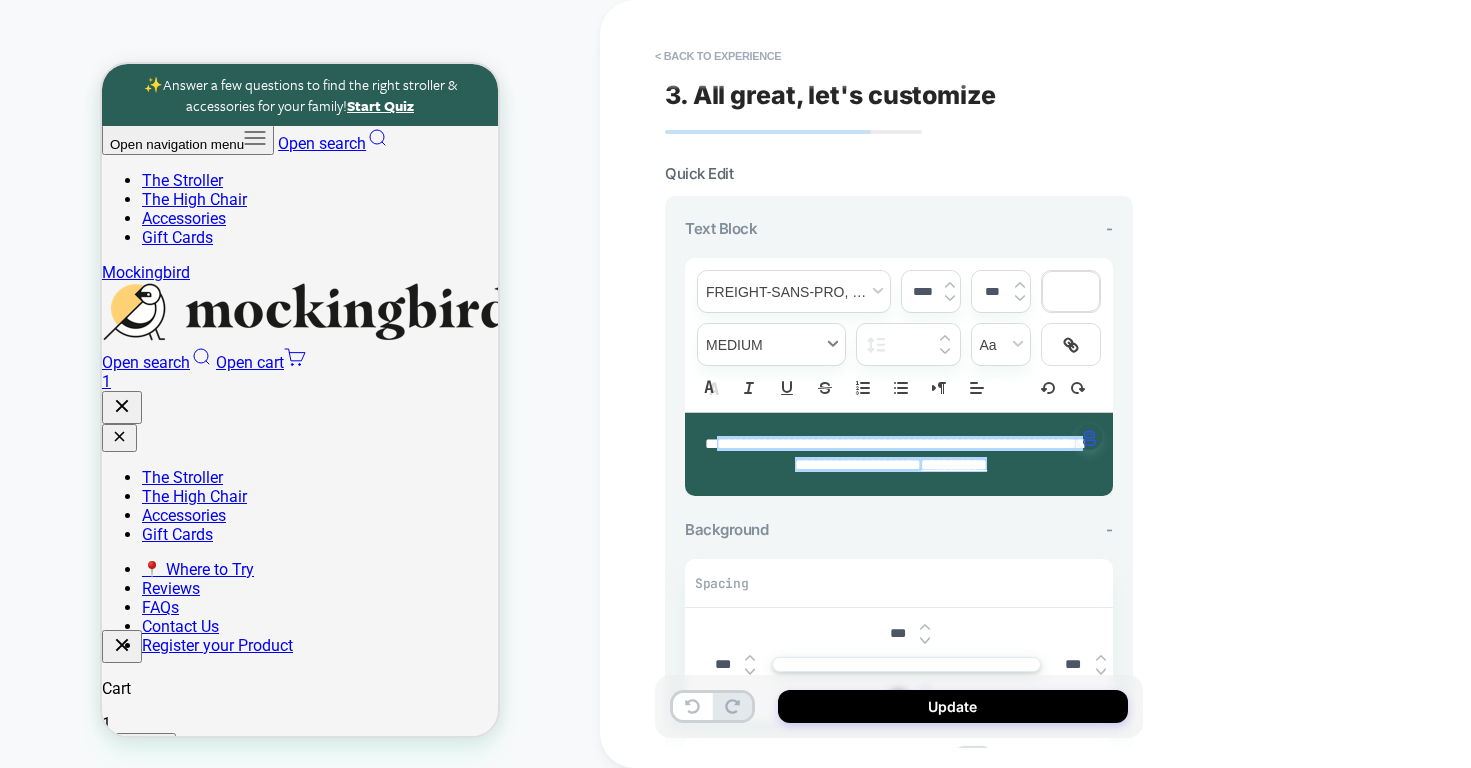 click at bounding box center [771, 344] 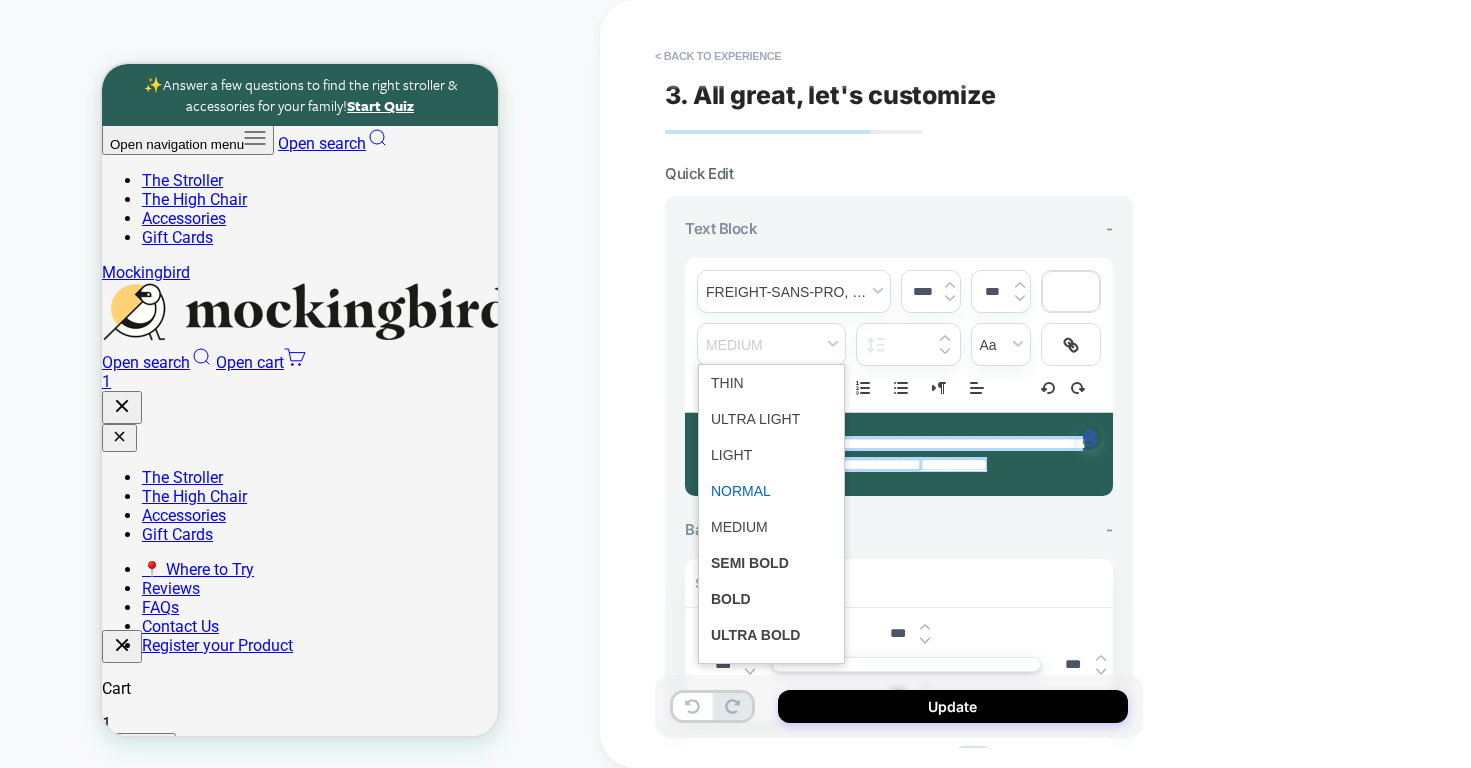 click at bounding box center (771, 491) 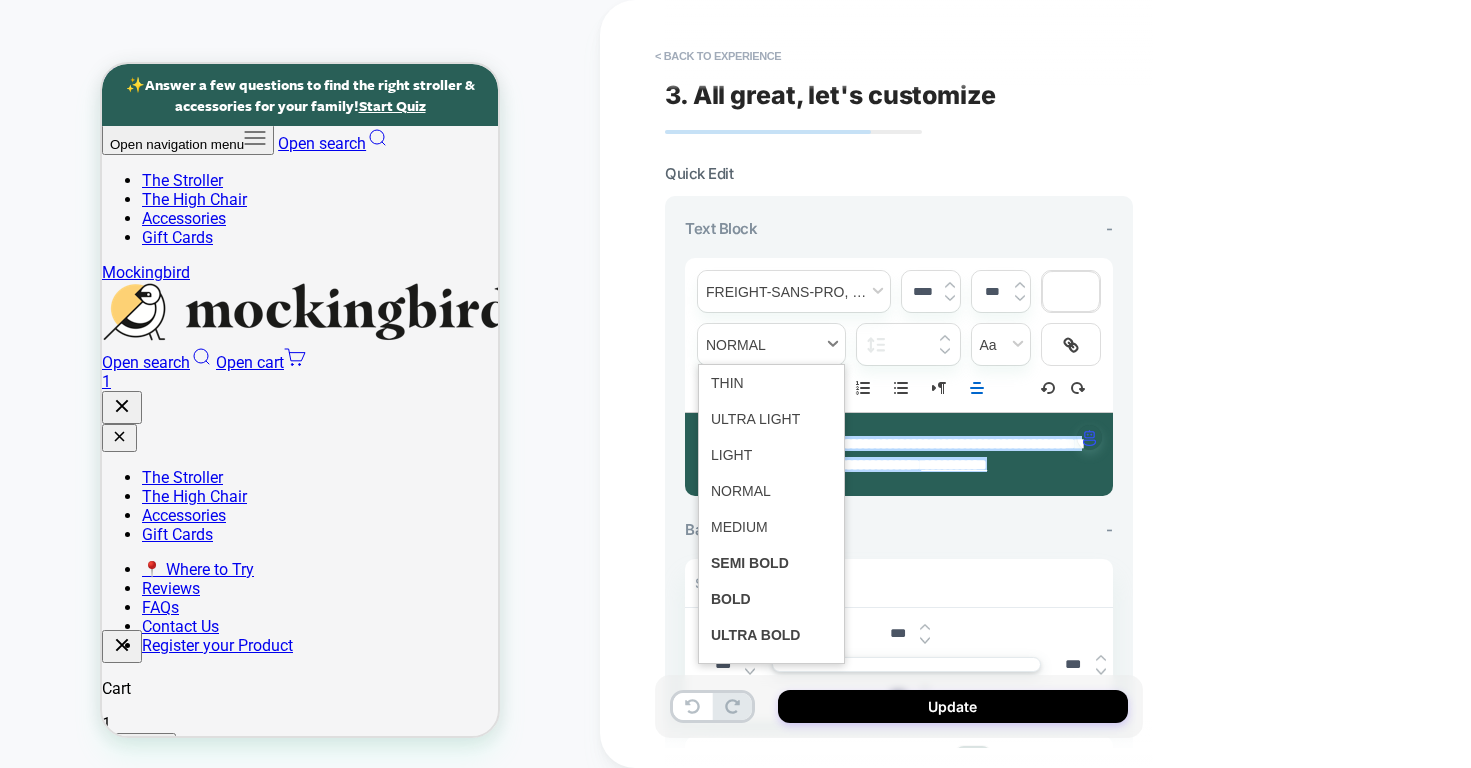click at bounding box center [771, 344] 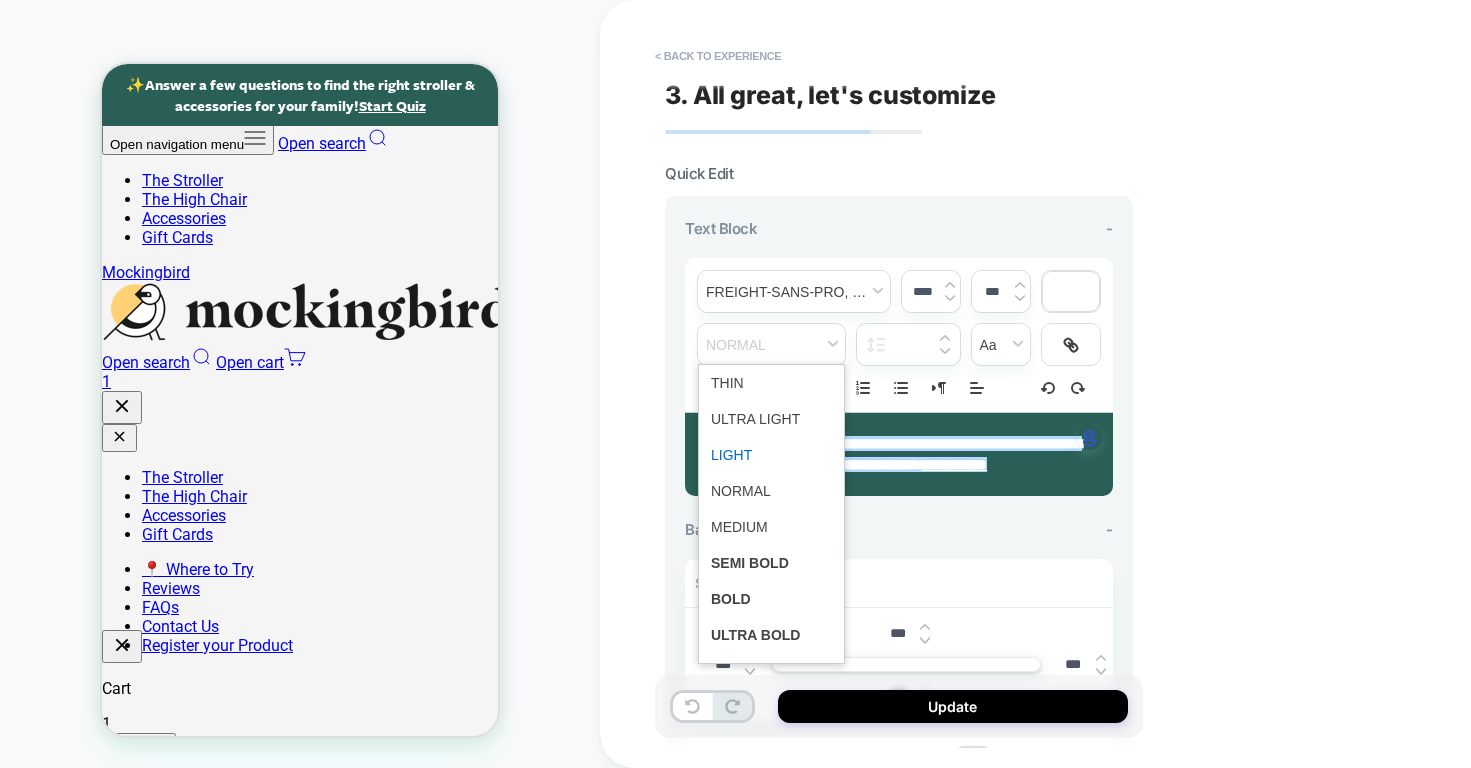 click at bounding box center (771, 455) 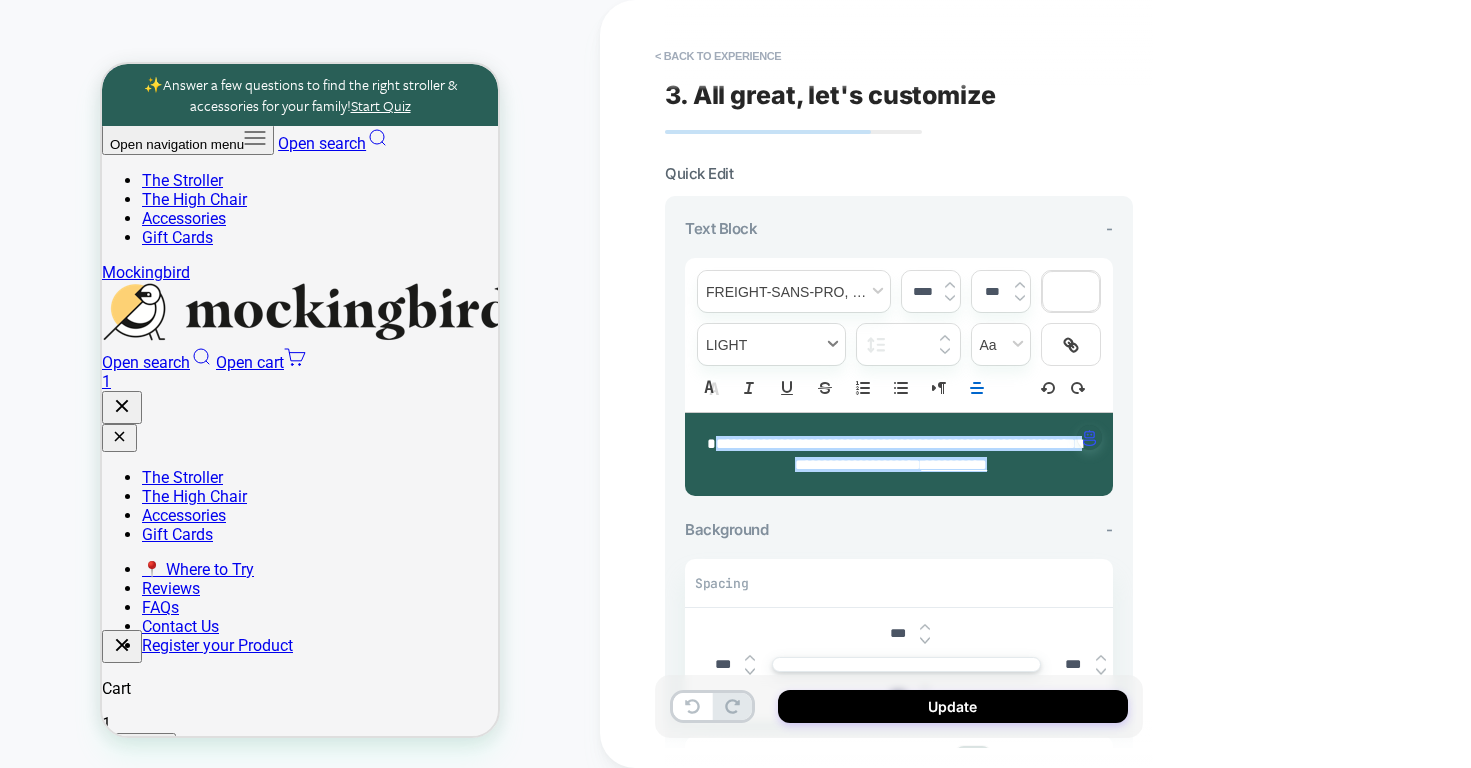 click at bounding box center [771, 344] 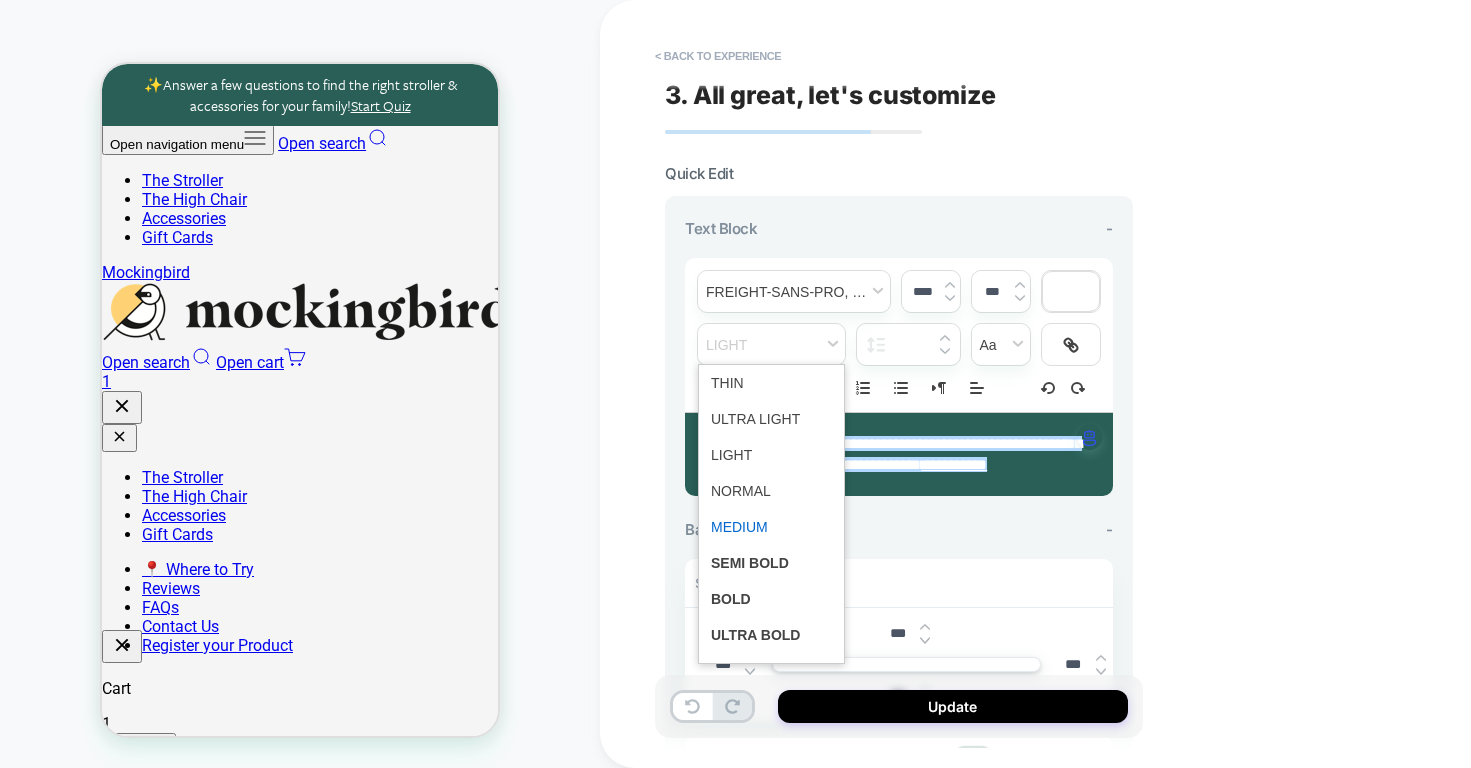 click at bounding box center [771, 527] 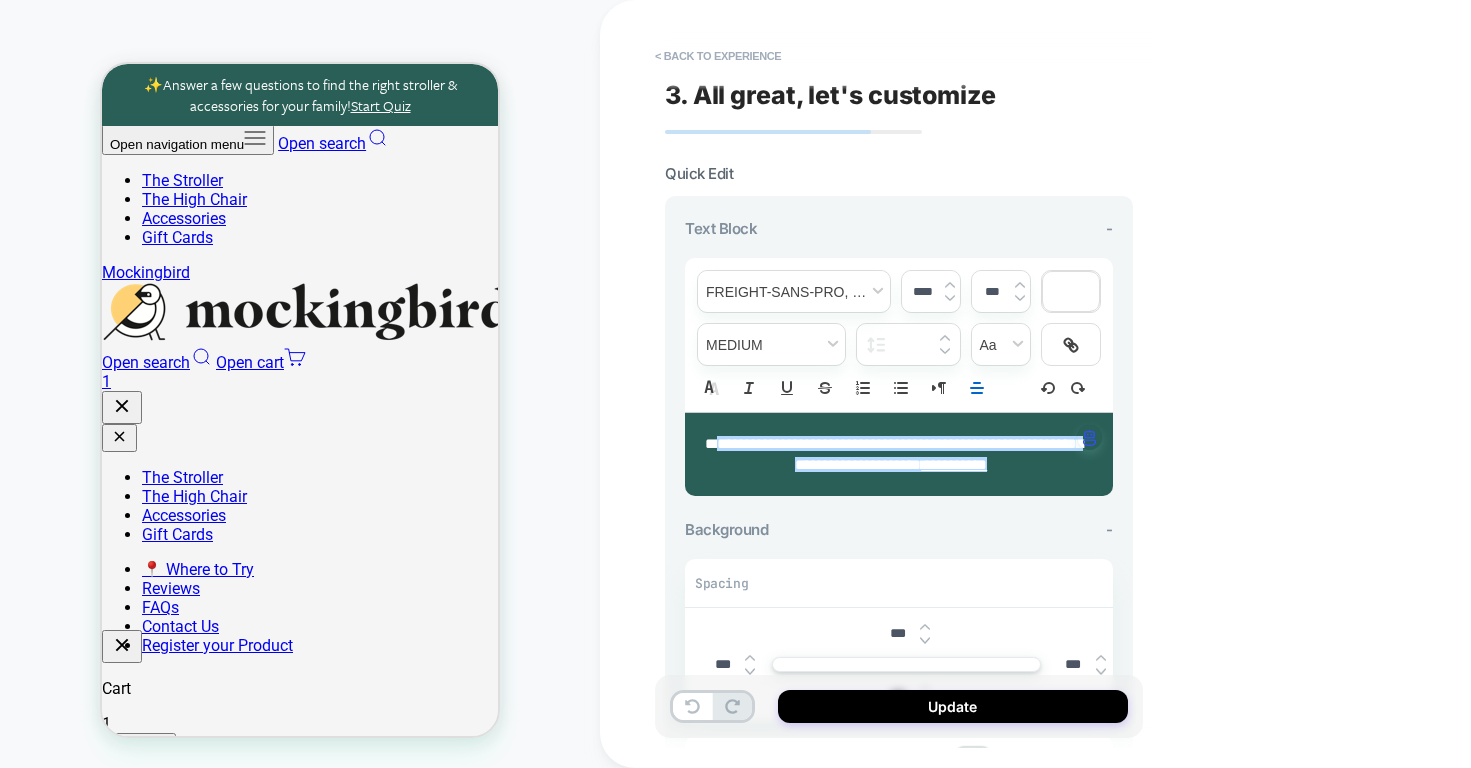 click on "**********" at bounding box center [1040, 384] 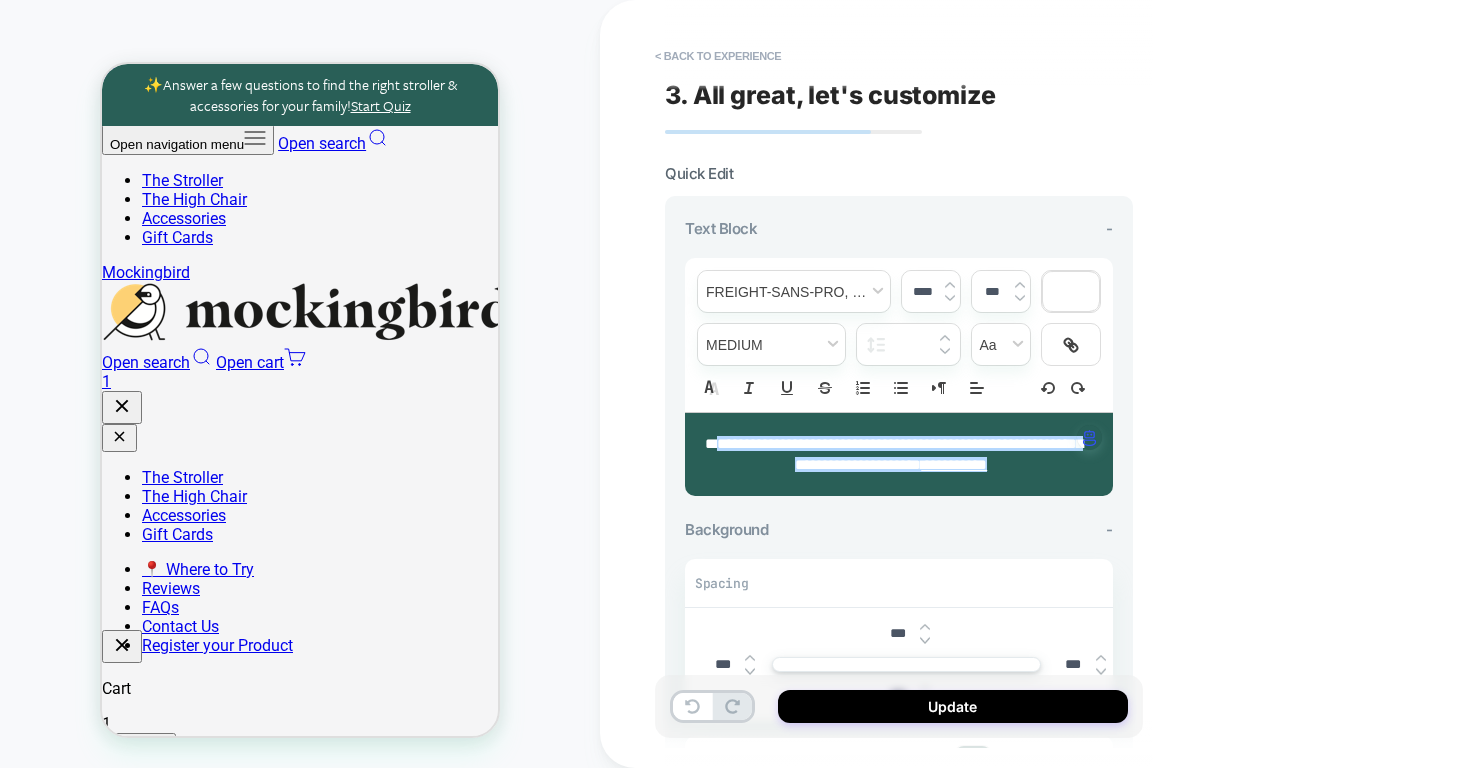 click on "**********" at bounding box center (891, 454) 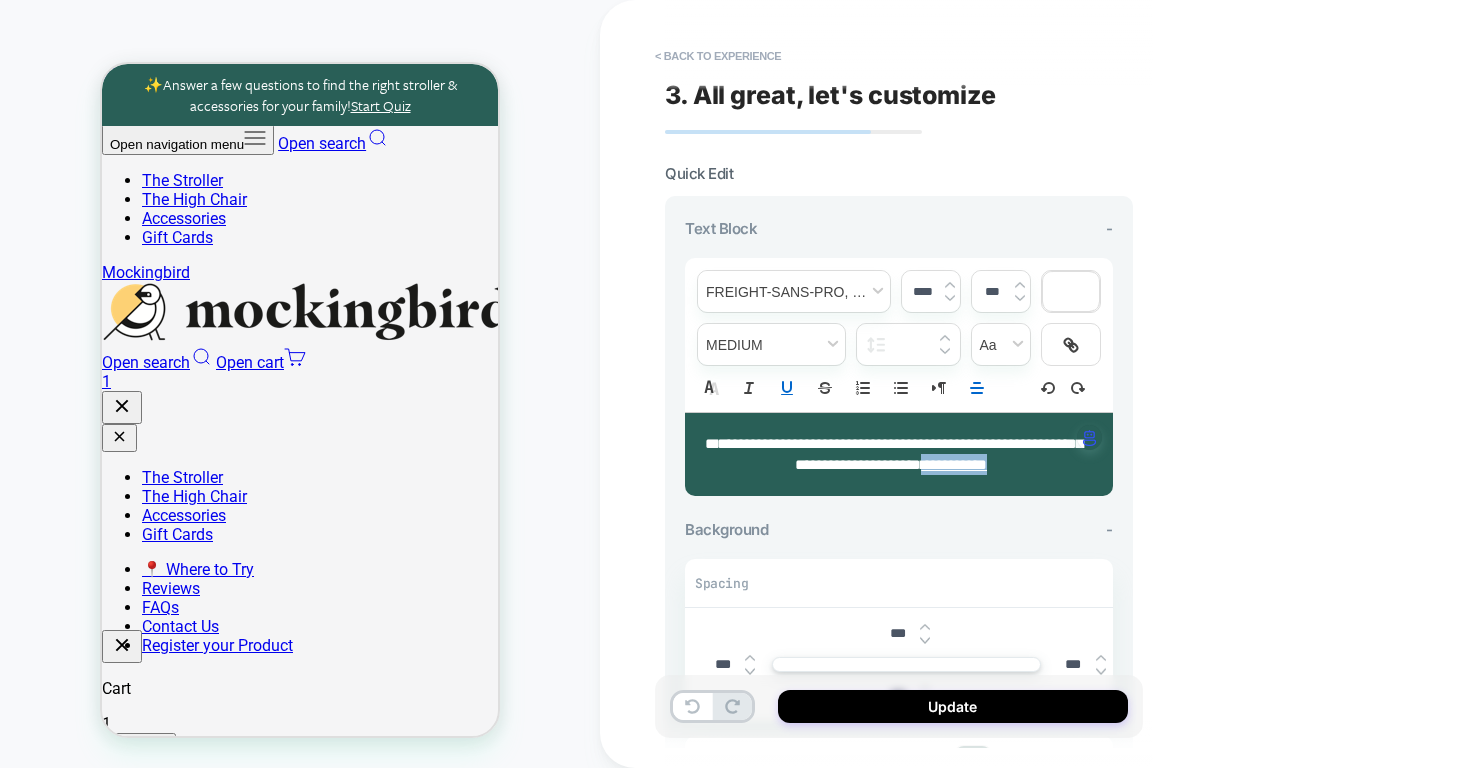 drag, startPoint x: 1030, startPoint y: 467, endPoint x: 951, endPoint y: 467, distance: 79 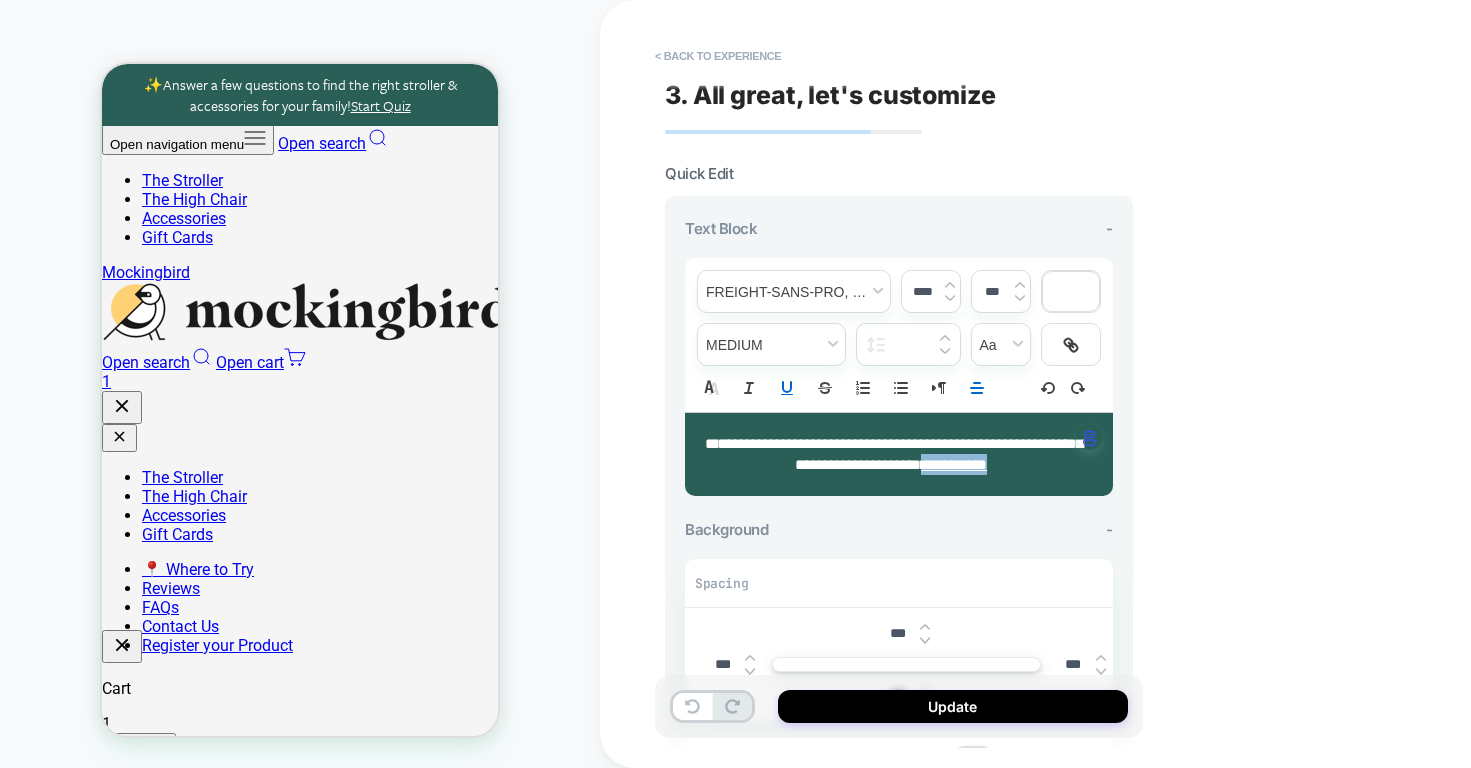 click on "**********" at bounding box center [891, 454] 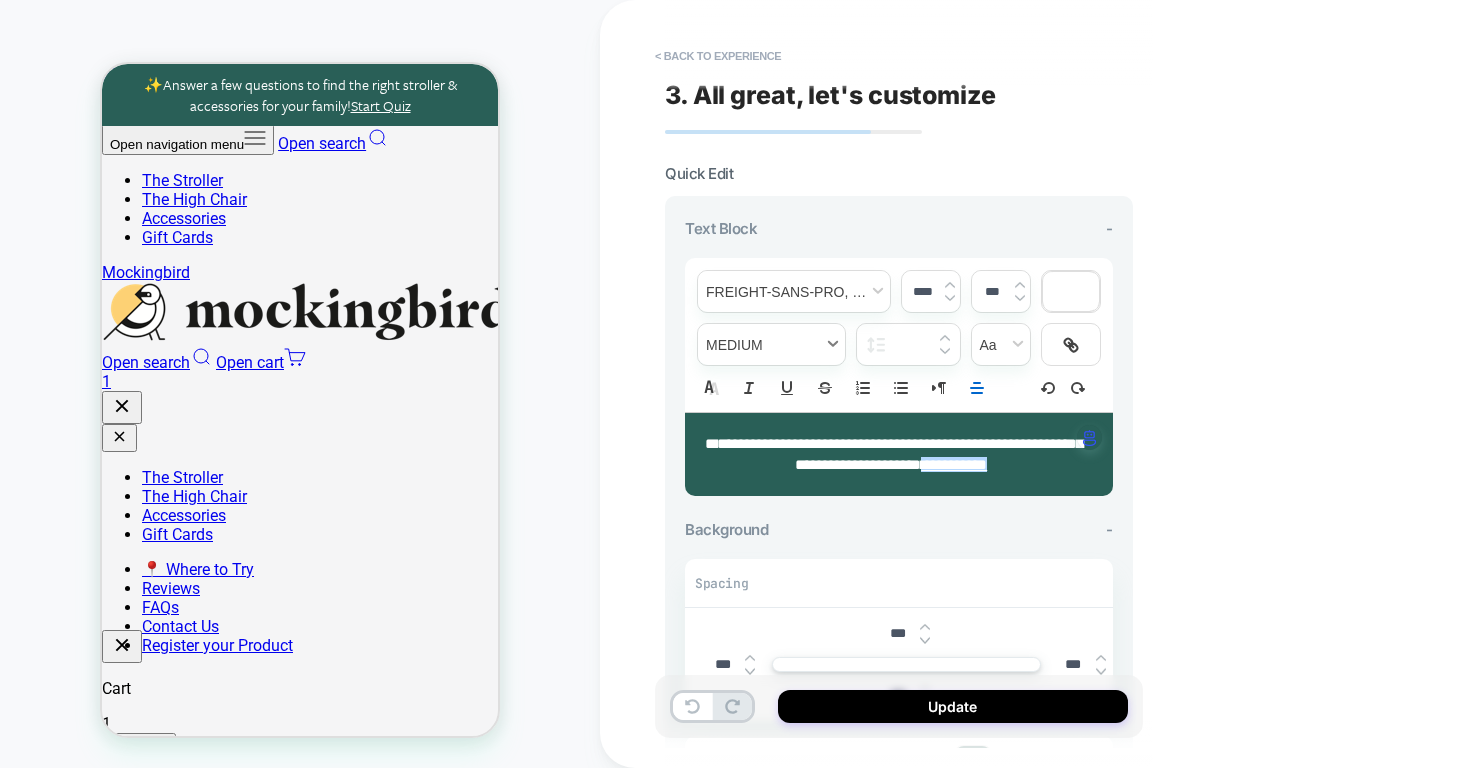 click at bounding box center [771, 344] 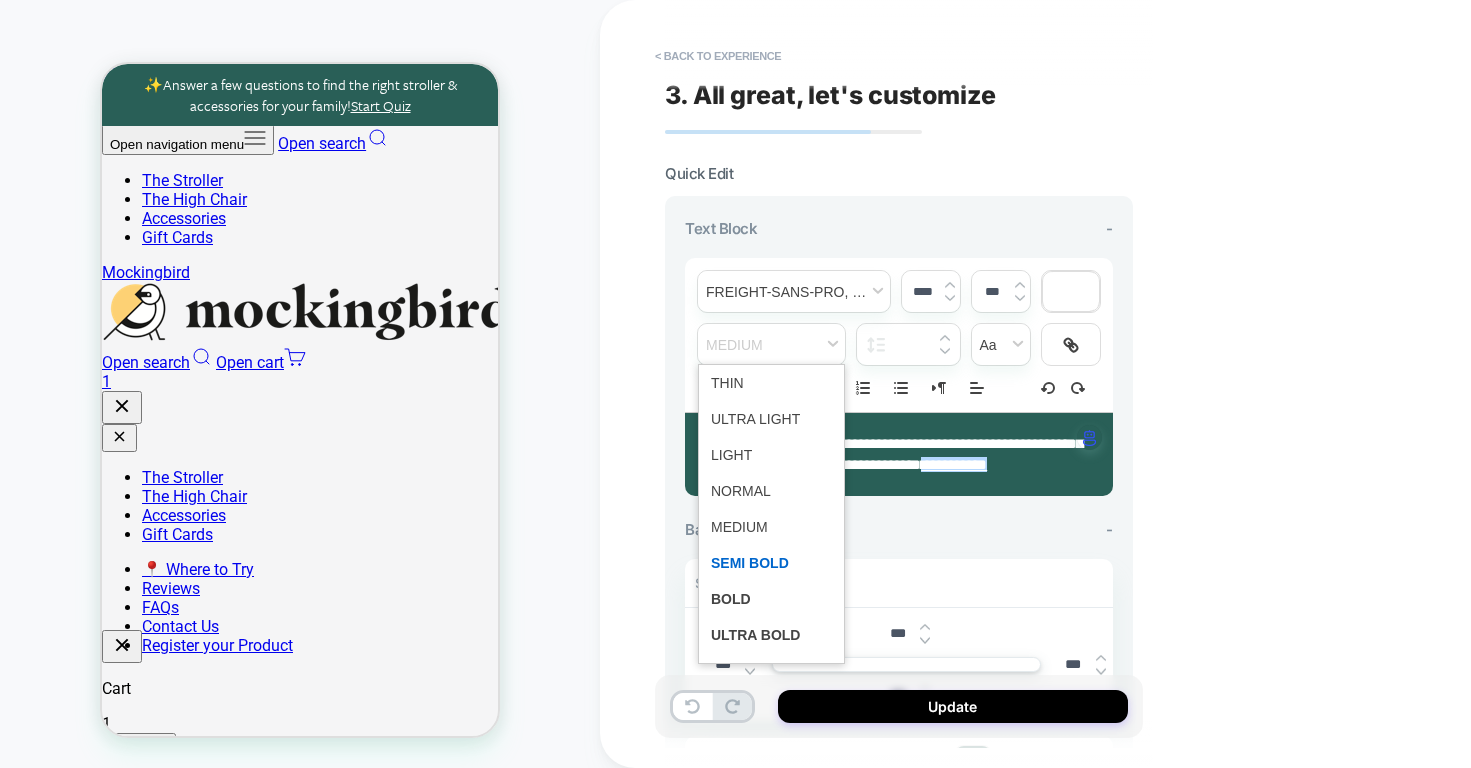 click at bounding box center [771, 563] 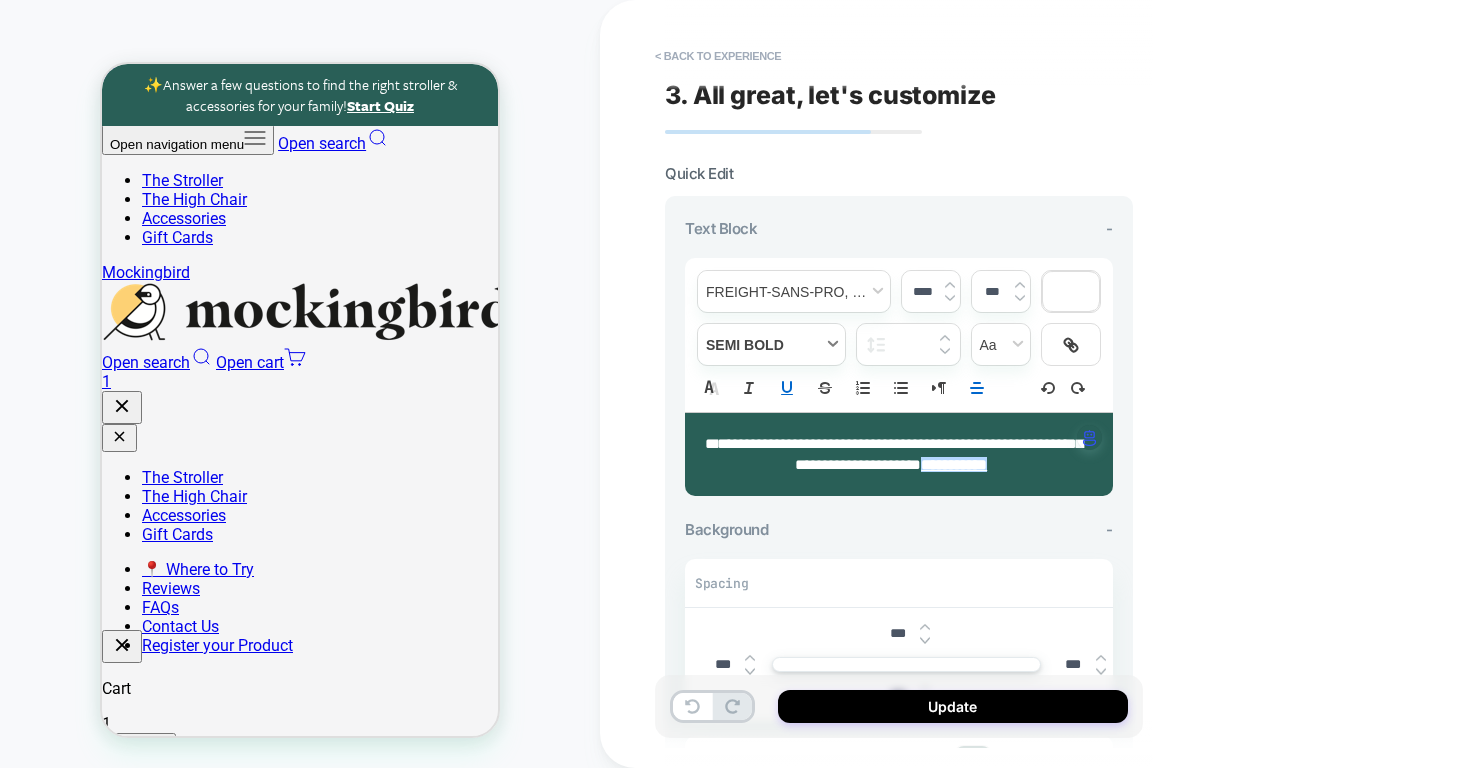click at bounding box center [771, 344] 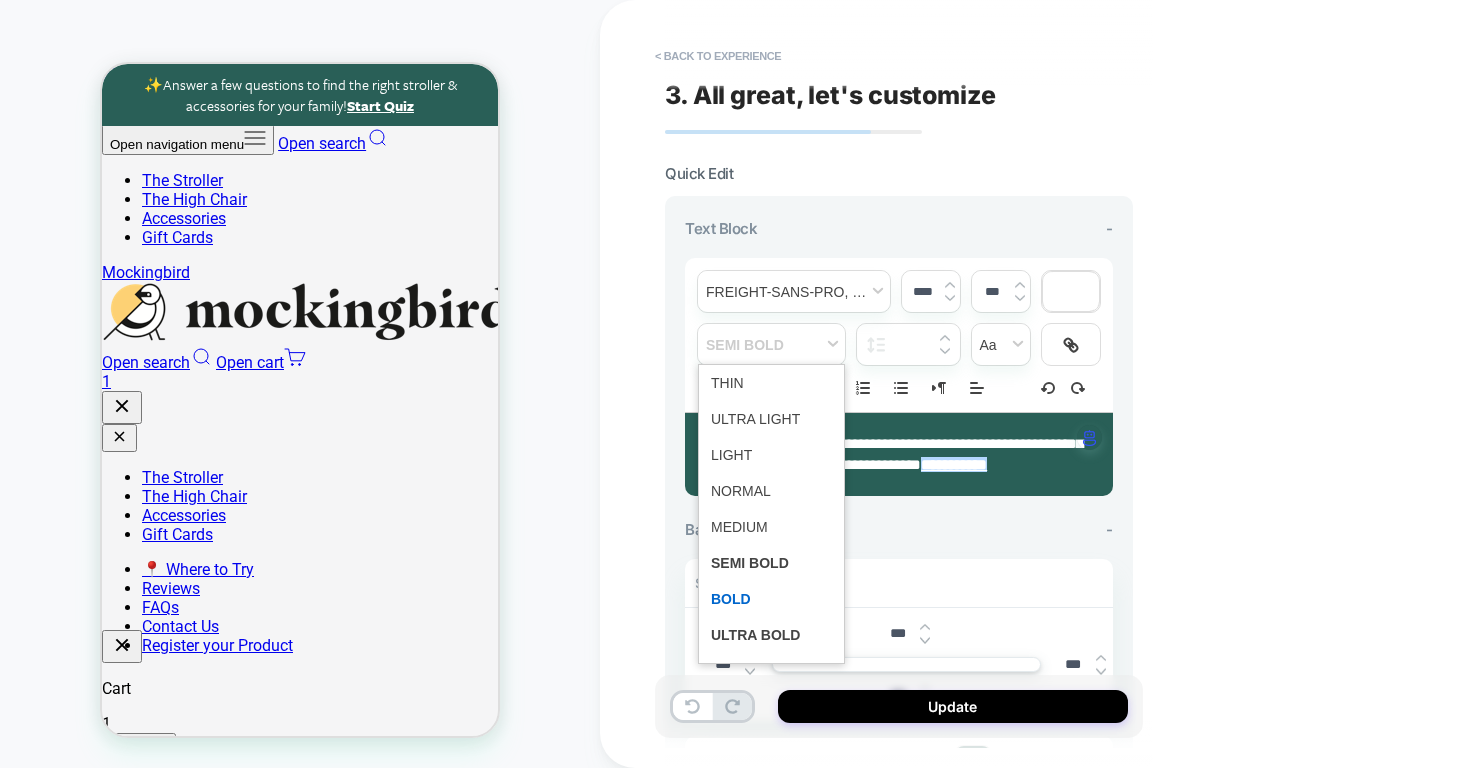 click at bounding box center [771, 599] 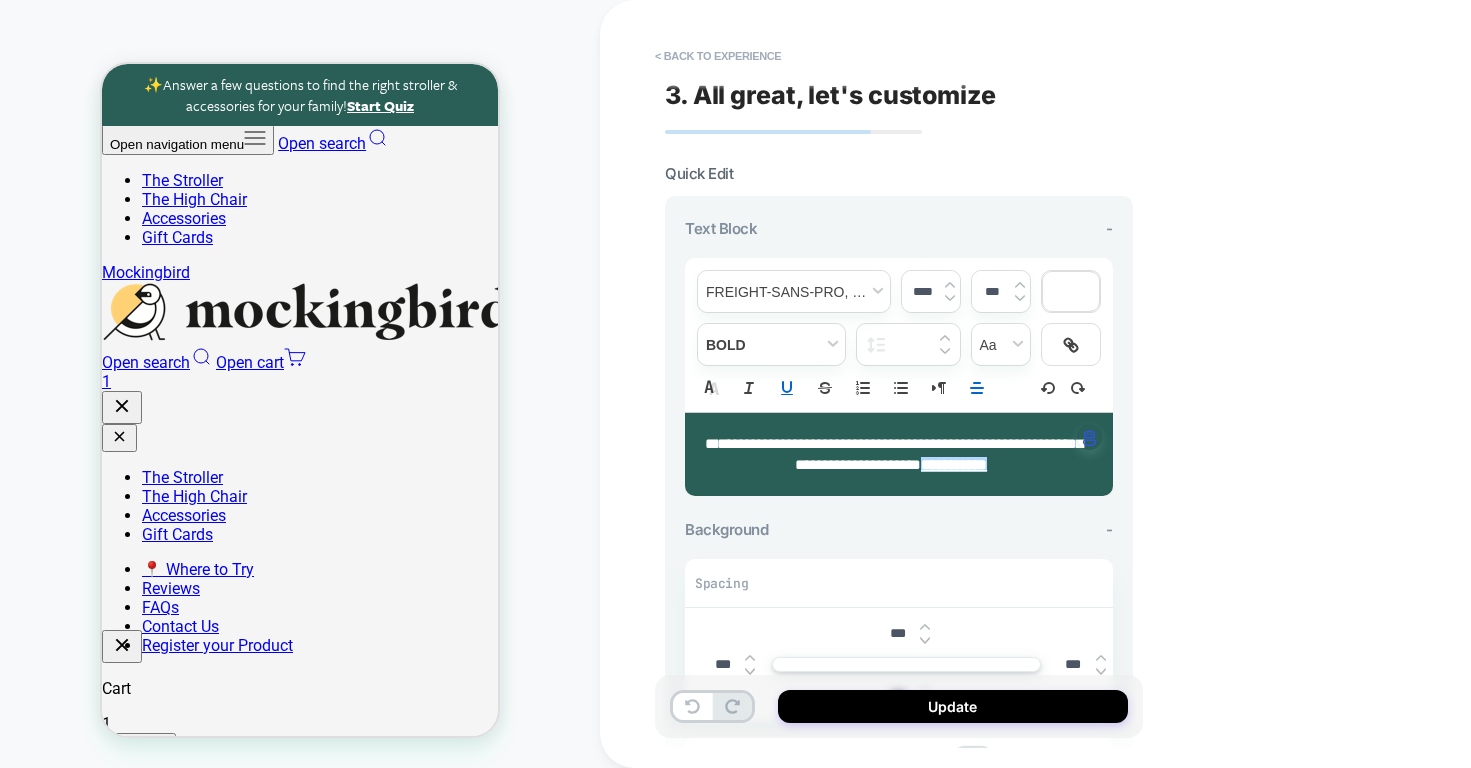 click on "**********" at bounding box center (1040, 384) 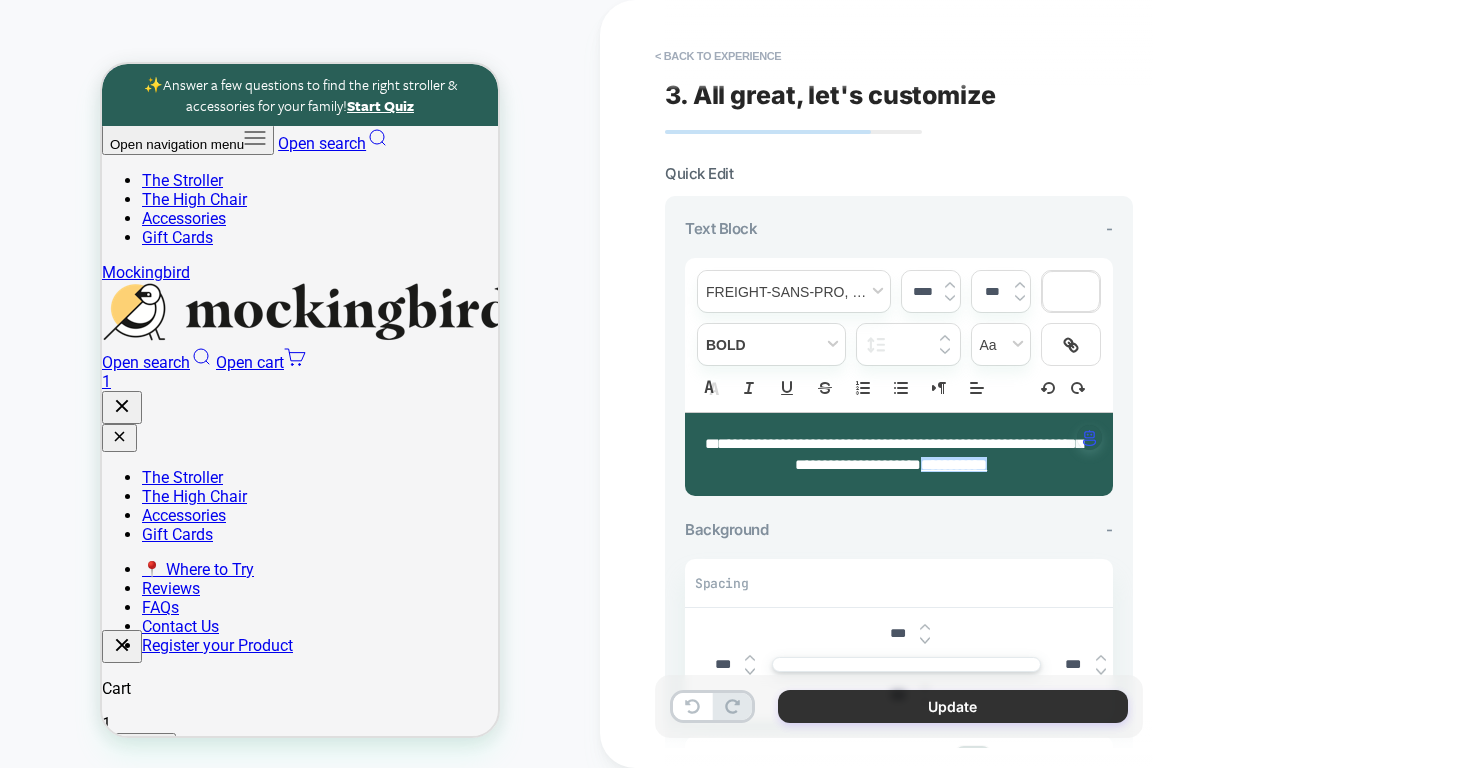 click on "Update" at bounding box center (953, 706) 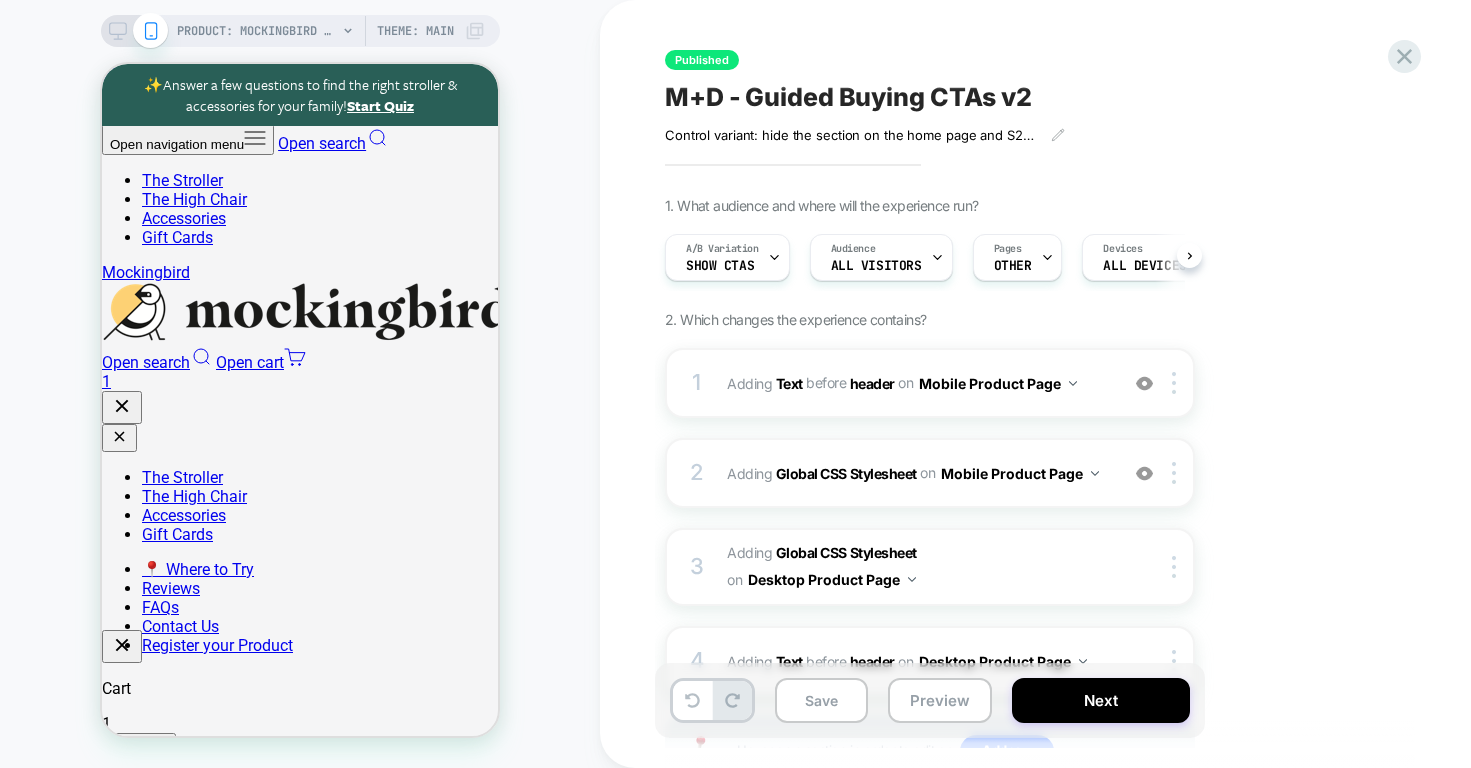 scroll, scrollTop: 0, scrollLeft: 1, axis: horizontal 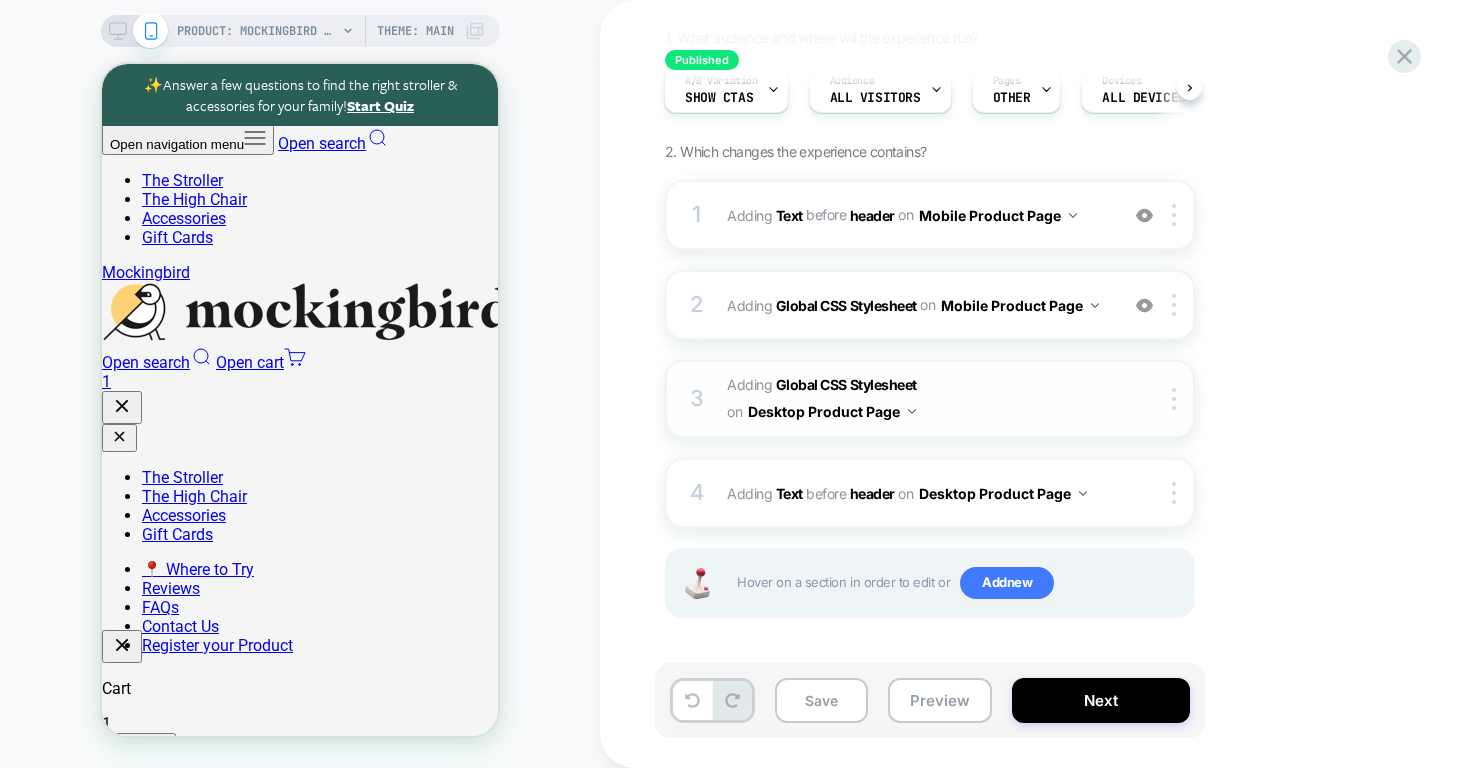 click on "Adding   Global CSS Stylesheet   on Desktop Product Page" at bounding box center [917, 399] 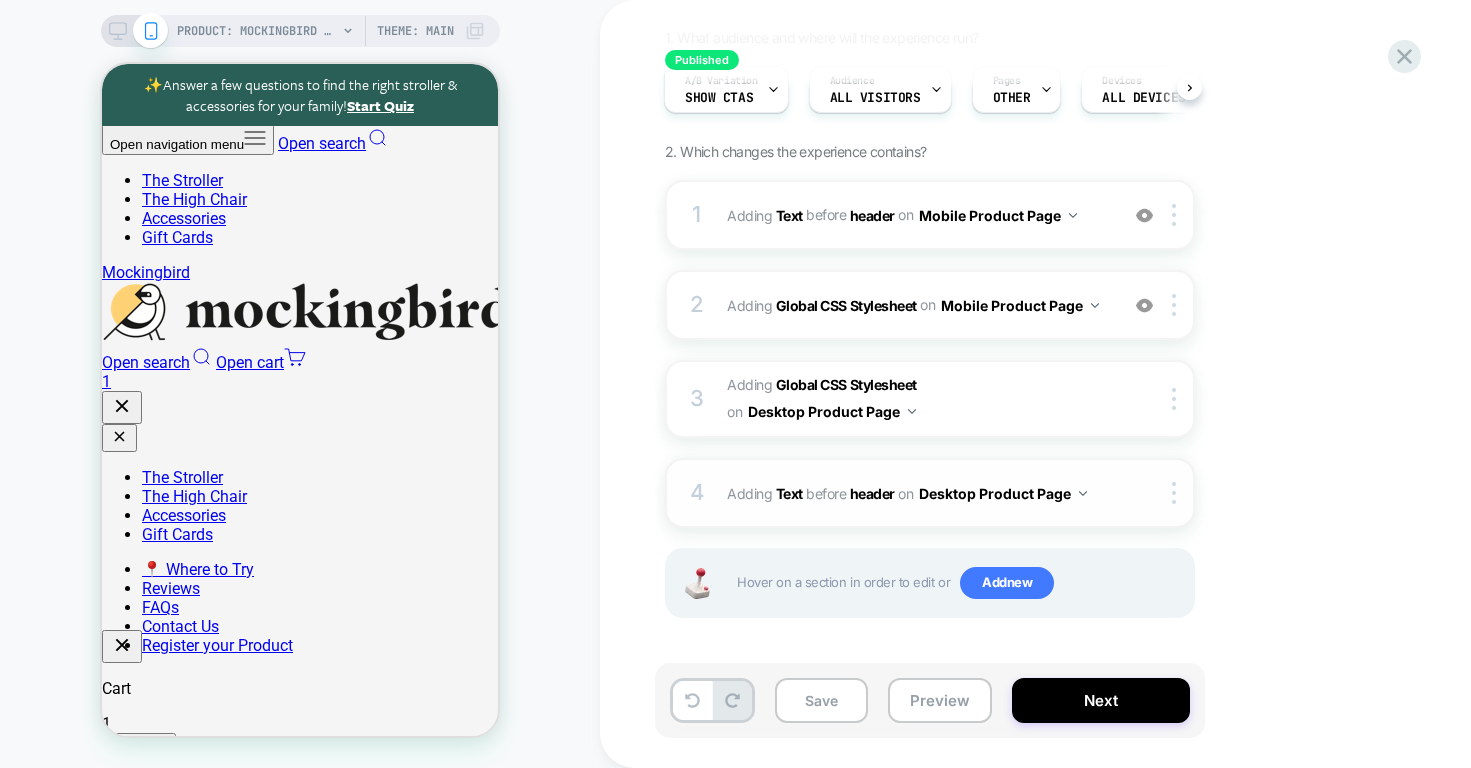 click on "4 #_loomi_addon_1750969497845 Adding   Text   BEFORE header header   on Desktop Product Page Copy CSS Selector Copy Widget Id Rename Copy to   Mobile Target   All Devices Delete" at bounding box center [930, 493] 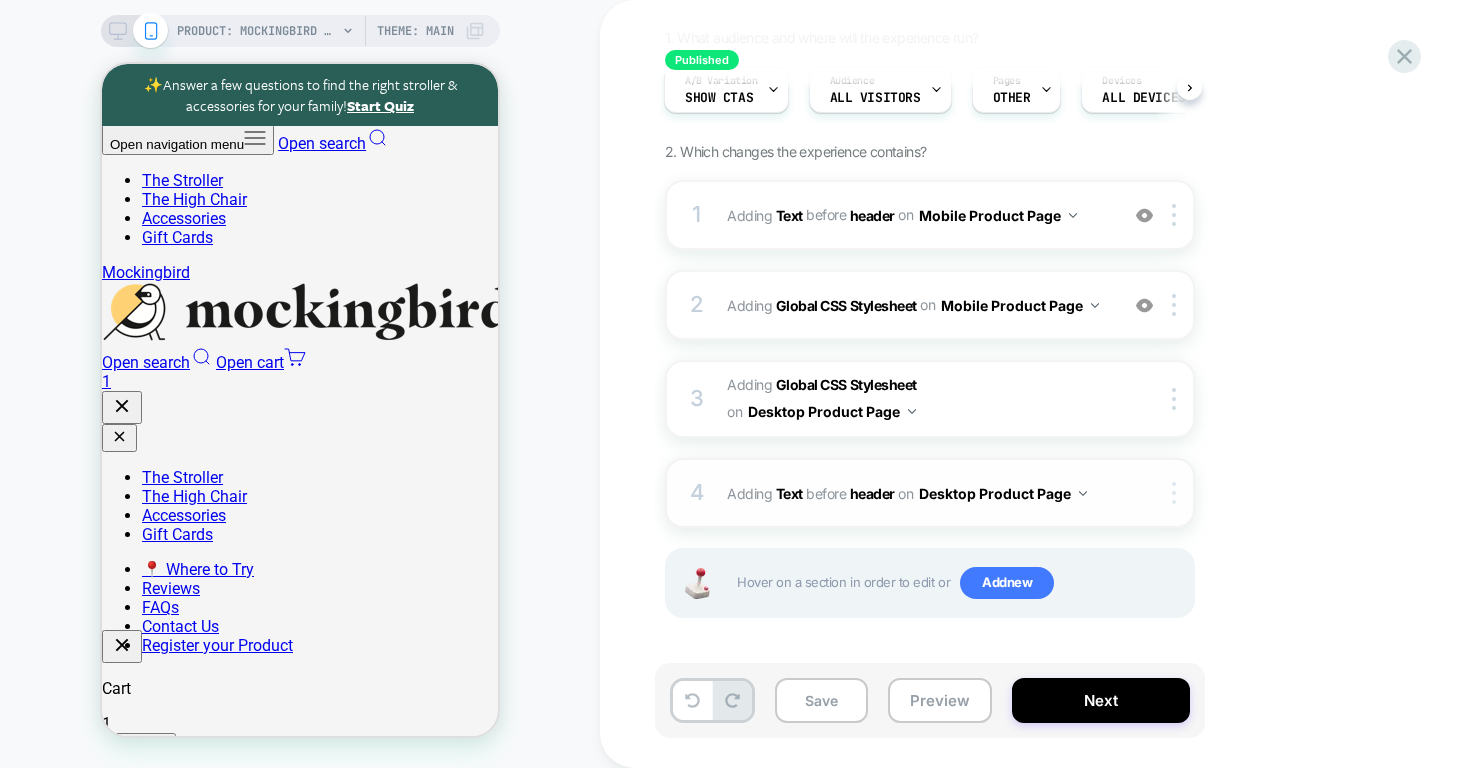 click at bounding box center (1174, 493) 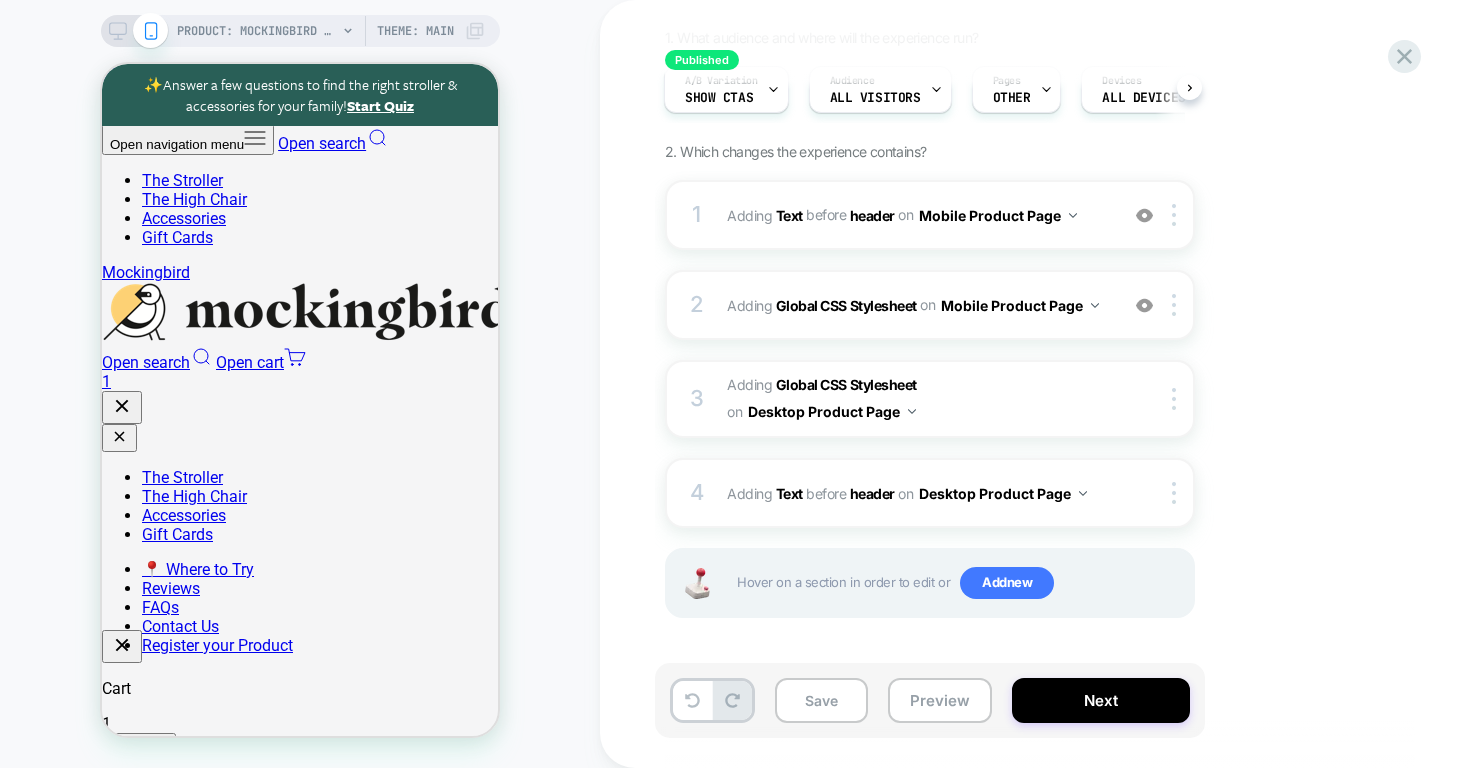 click on "1. What audience and where will the experience run? A/B Variation Show CTAs Audience All Visitors Pages OTHER Devices ALL DEVICES Trigger Page Load 2. Which changes the experience contains? 1 #_loomi_addon_1749763716657 Adding   Text   BEFORE header header   on Mobile Product Page Add Before Add After Duplicate Replace Position Copy CSS Selector Copy Widget Id Rename Copy to   Desktop Target   All Devices Delete 2 Adding   Global CSS Stylesheet   on Mobile Product Page Add Before Add After Copy to   Desktop Target   All Devices Delete 3 Adding   Global CSS Stylesheet   on Desktop Product Page Copy to   Mobile Target   All Devices Delete 4 #_loomi_addon_1750969497845 Adding   Text   BEFORE header header   on Desktop Product Page Copy CSS Selector Copy Widget Id Rename Copy to   Mobile Target   All Devices Delete Hover on a section in order to edit or  Add  new" at bounding box center [1030, 348] 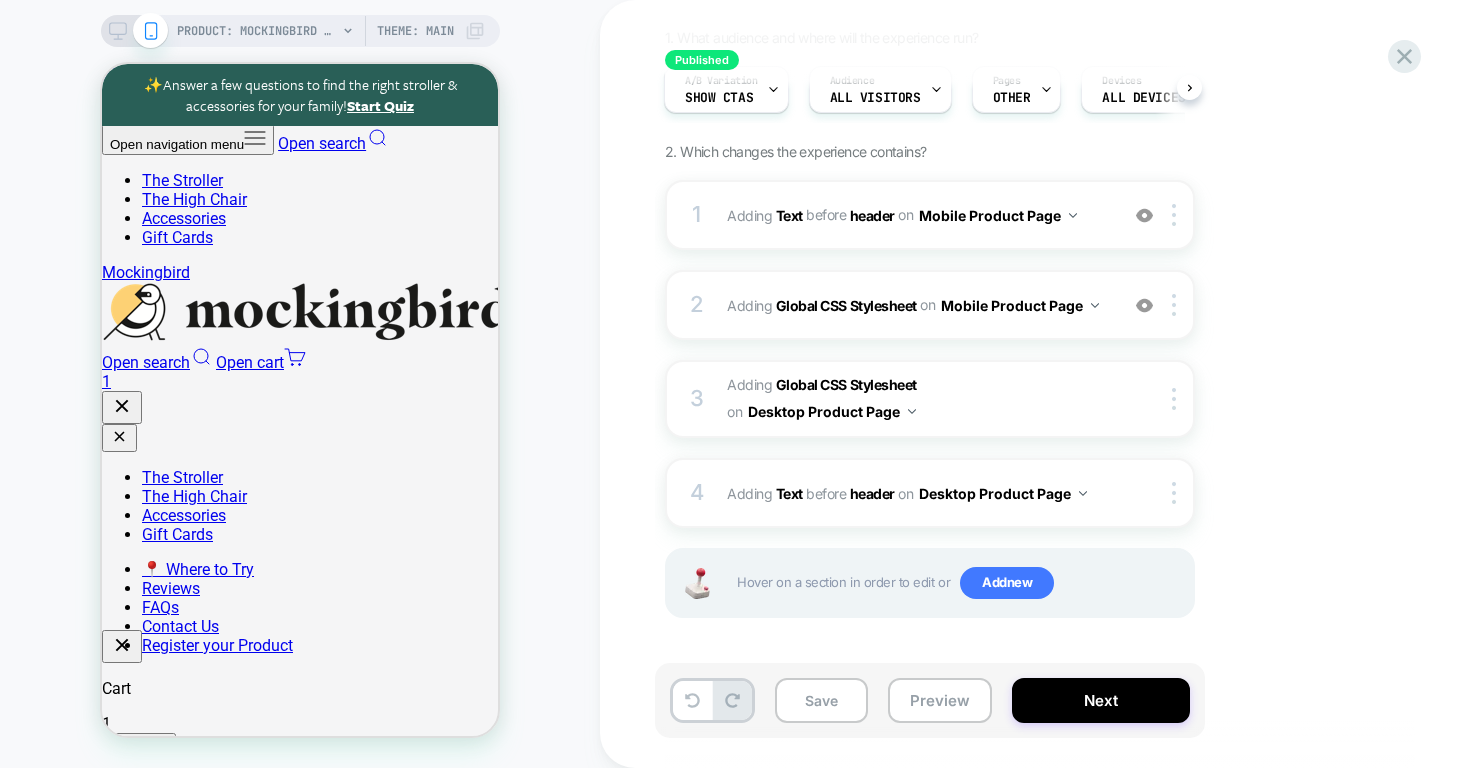 click 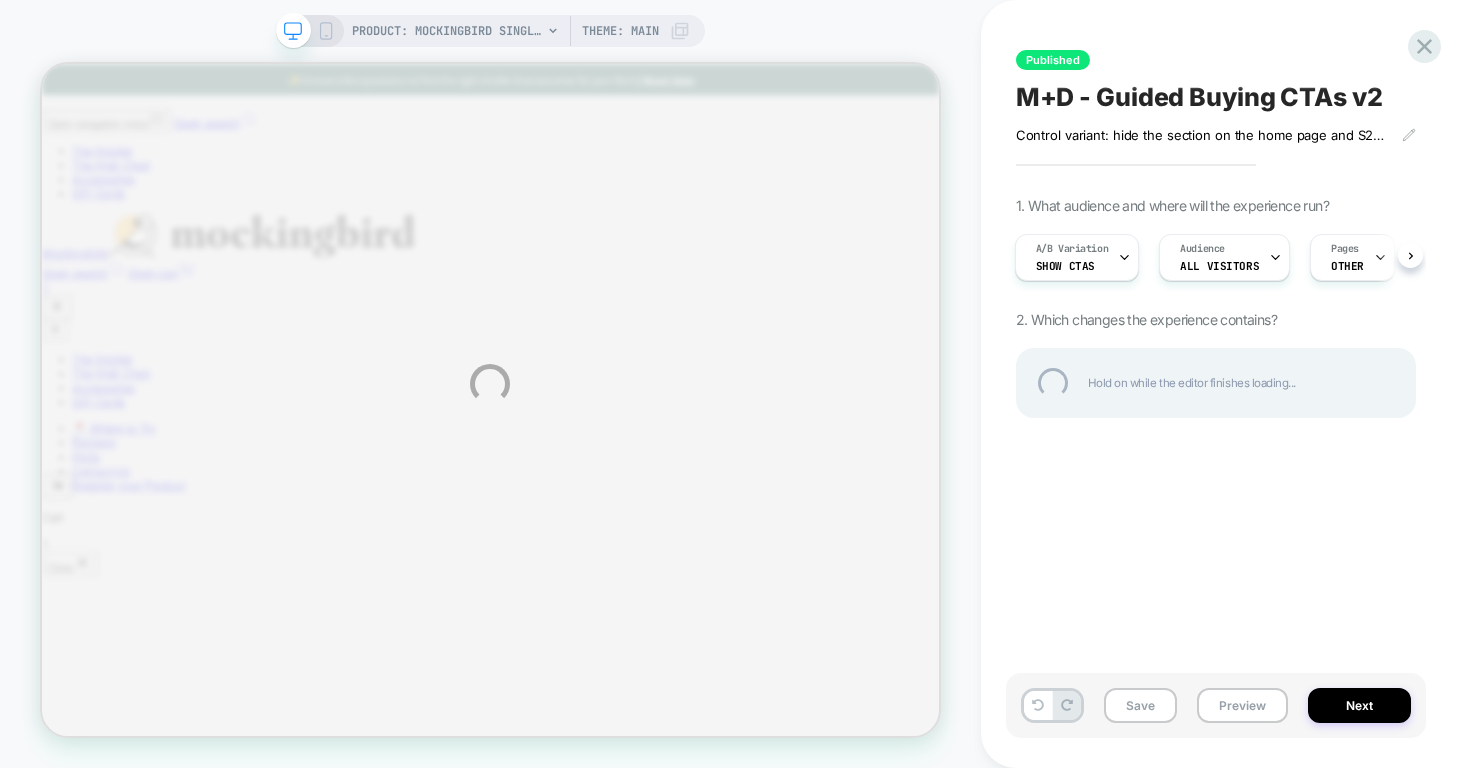scroll, scrollTop: 0, scrollLeft: 0, axis: both 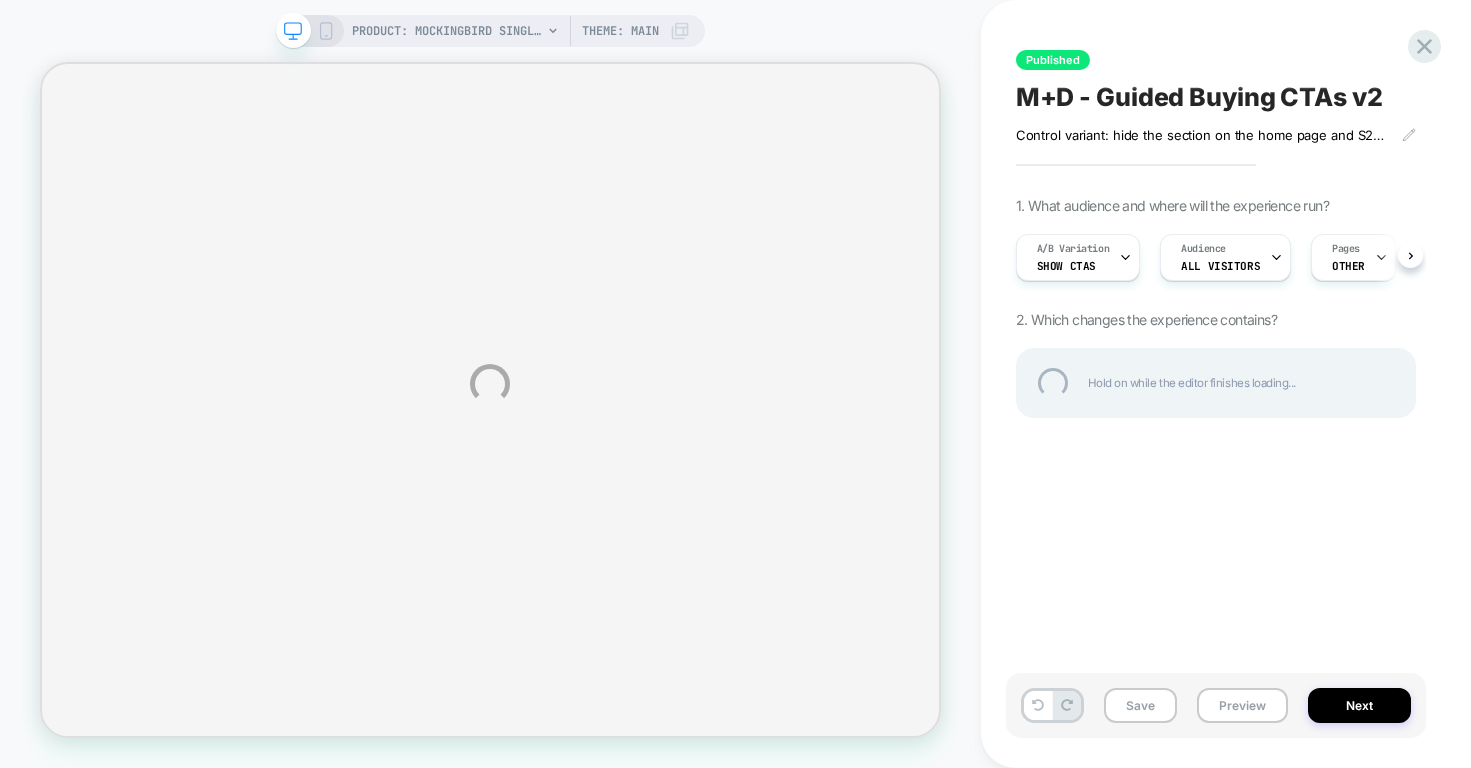 select on "******" 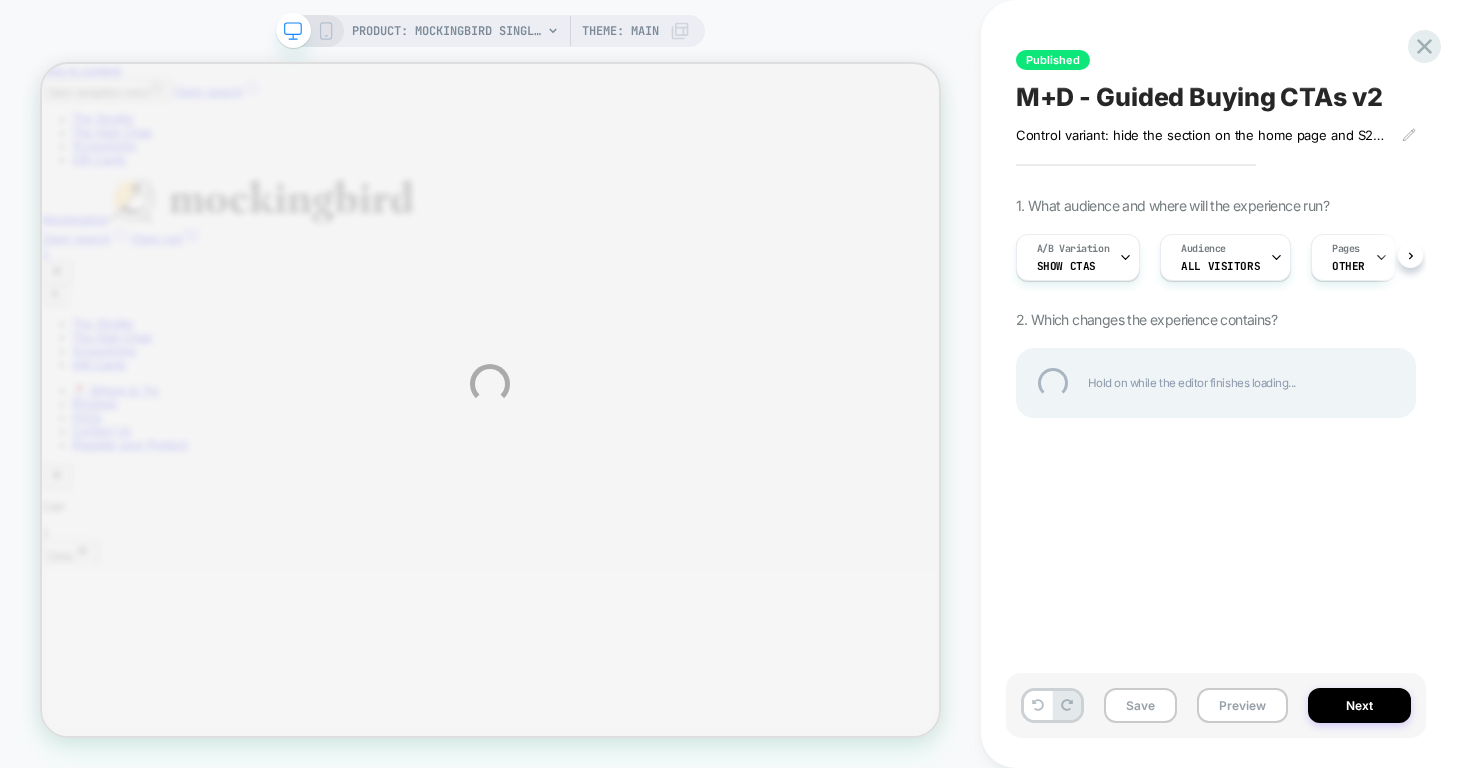 scroll, scrollTop: 0, scrollLeft: 0, axis: both 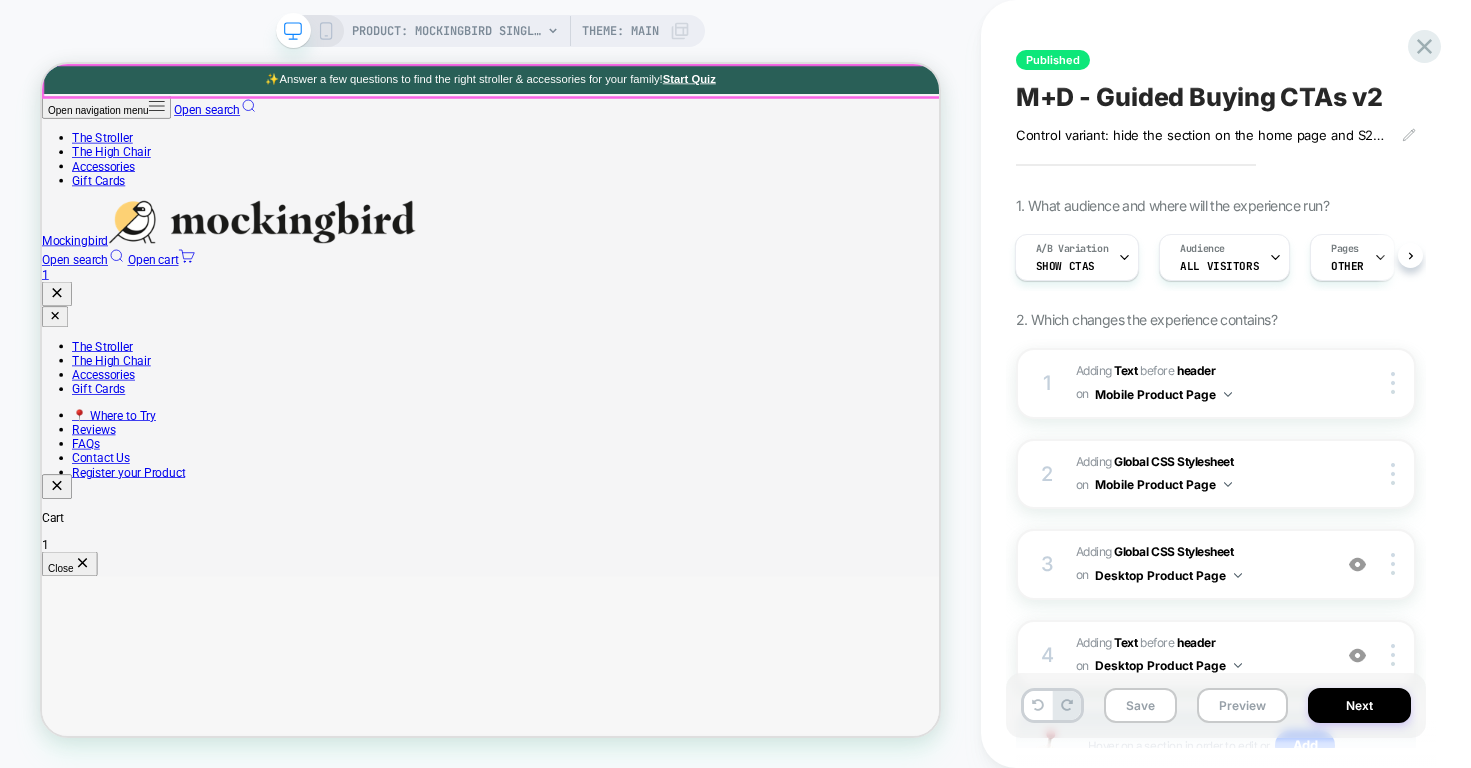 click on "✨  Answer a few questions to find the right stroller & accessories for your family!  Start Quiz﻿" at bounding box center (640, 83) 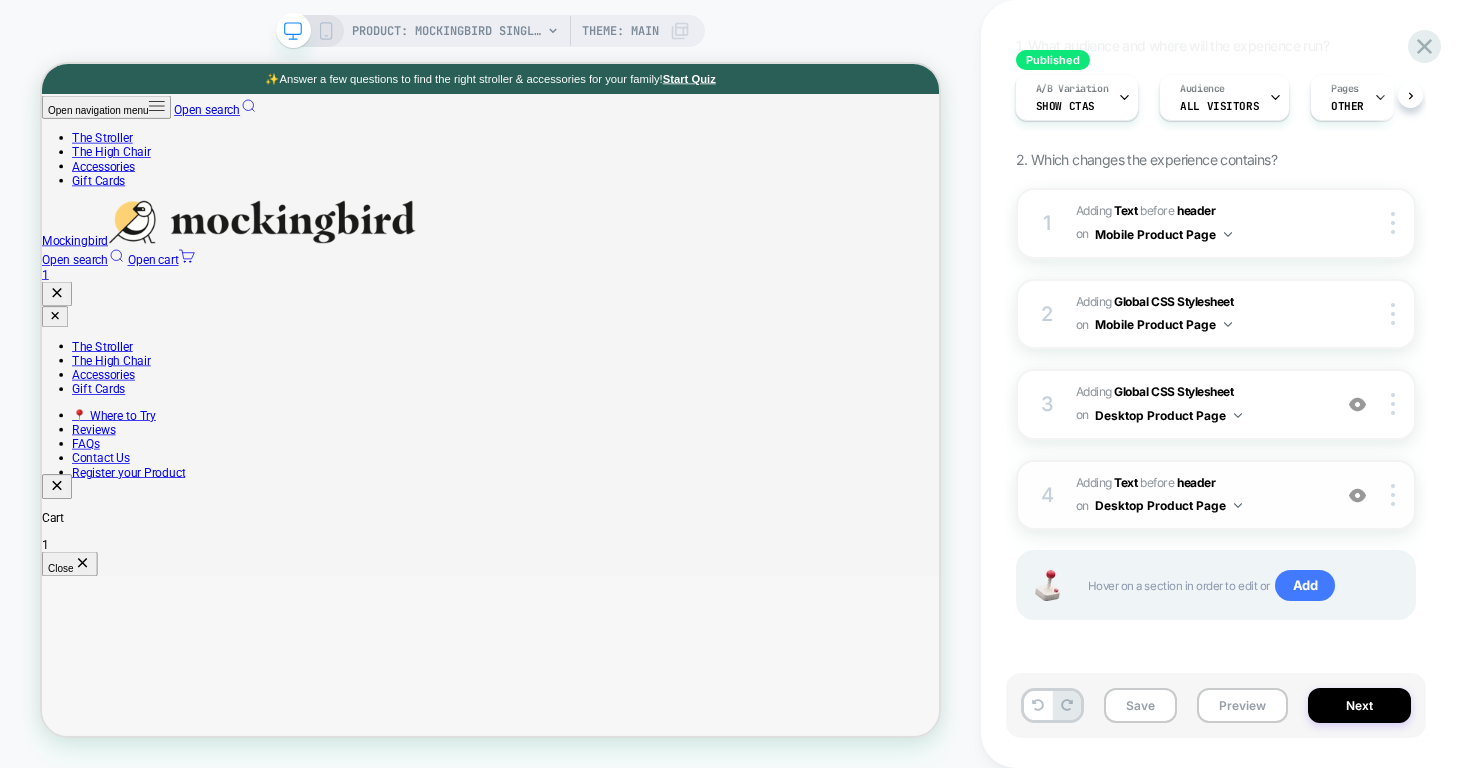 scroll, scrollTop: 160, scrollLeft: 0, axis: vertical 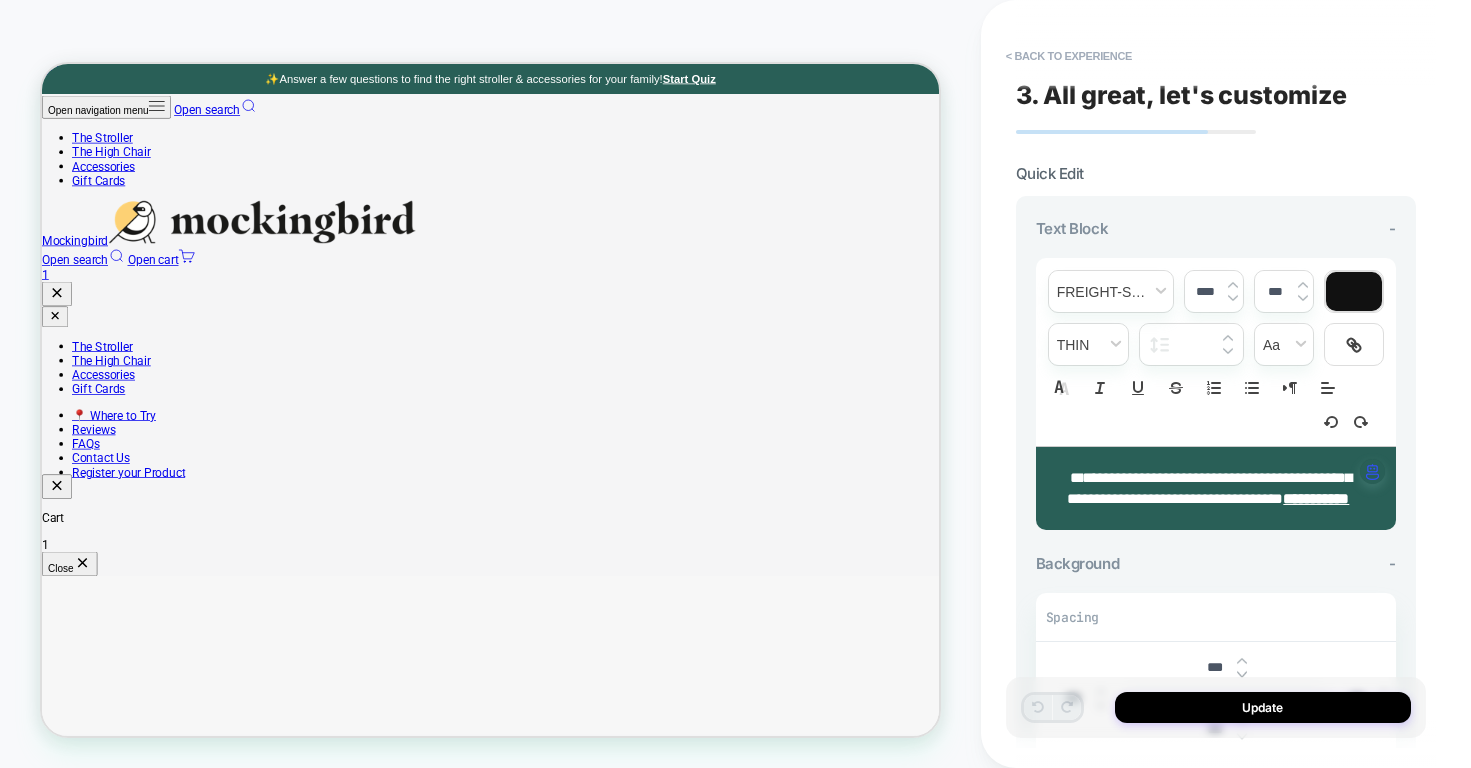 click on "**********" at bounding box center [1208, 488] 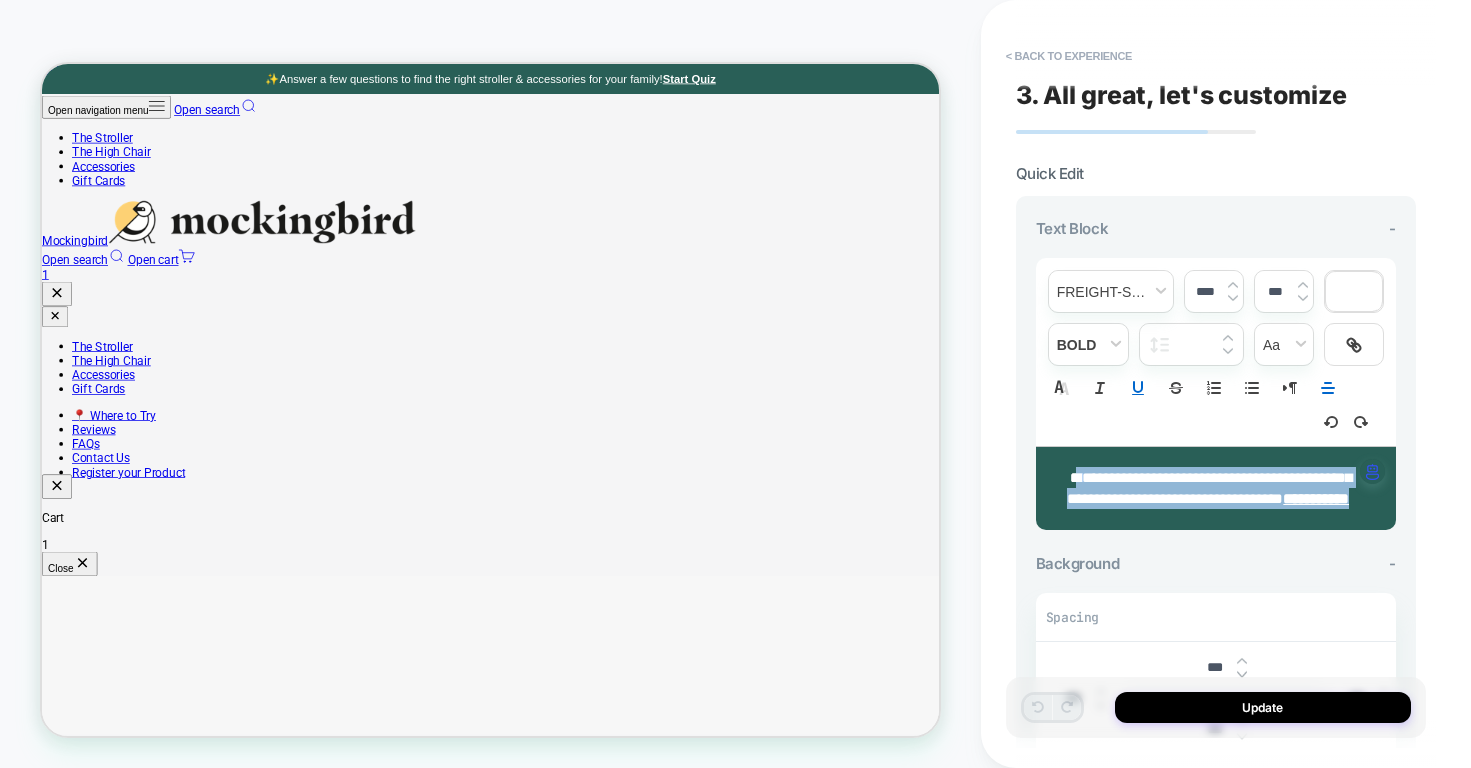 drag, startPoint x: 1271, startPoint y: 500, endPoint x: 1086, endPoint y: 453, distance: 190.87692 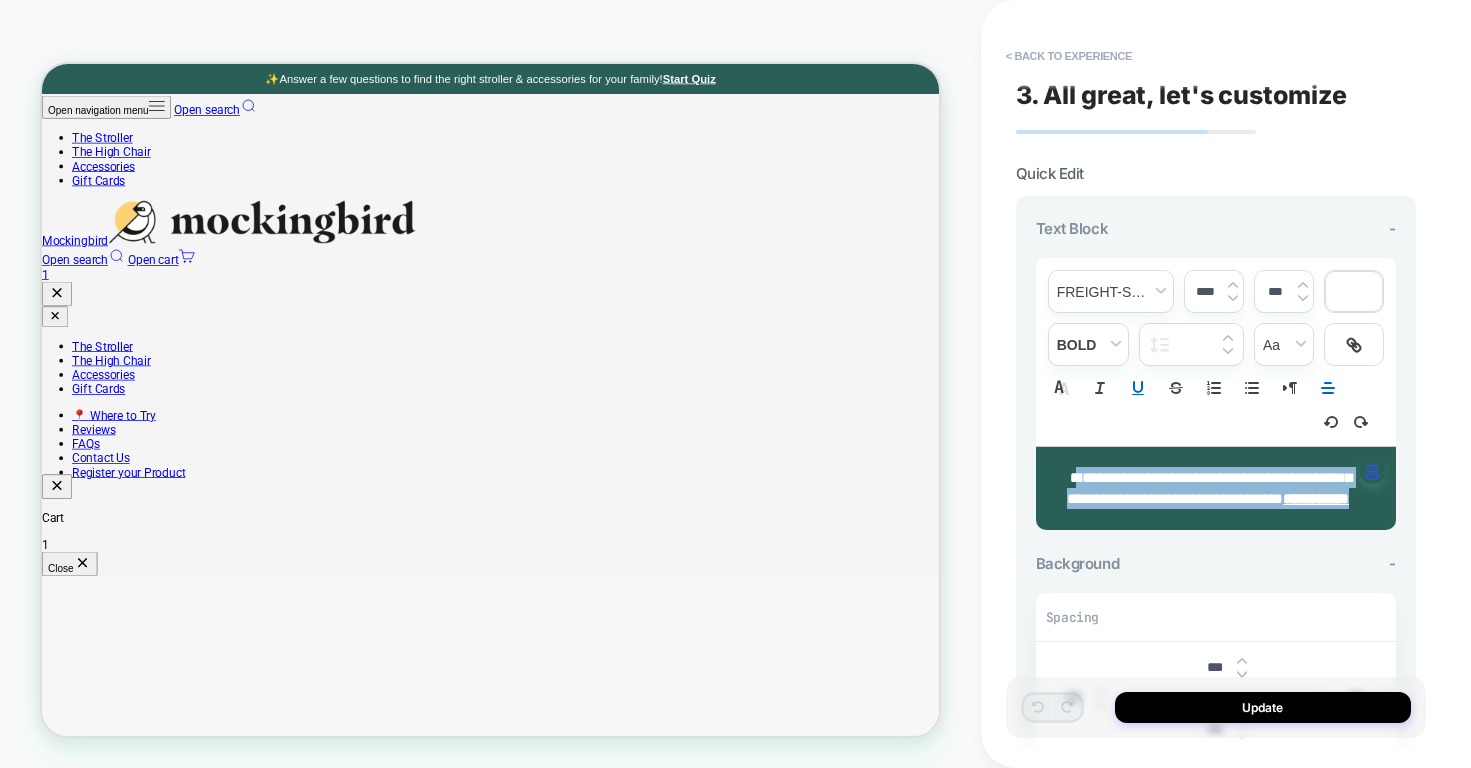 click on "**********" at bounding box center (1208, 488) 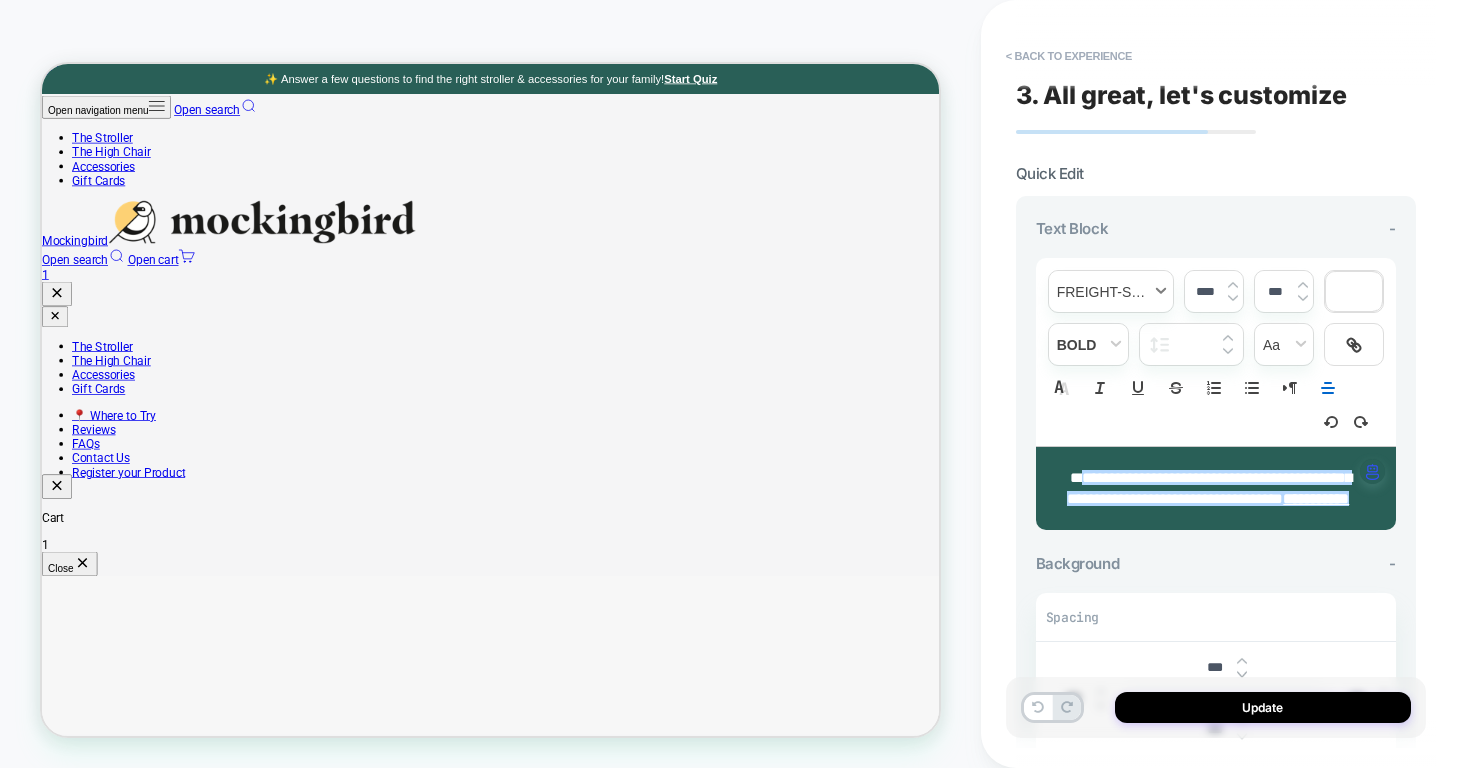 click at bounding box center [1111, 291] 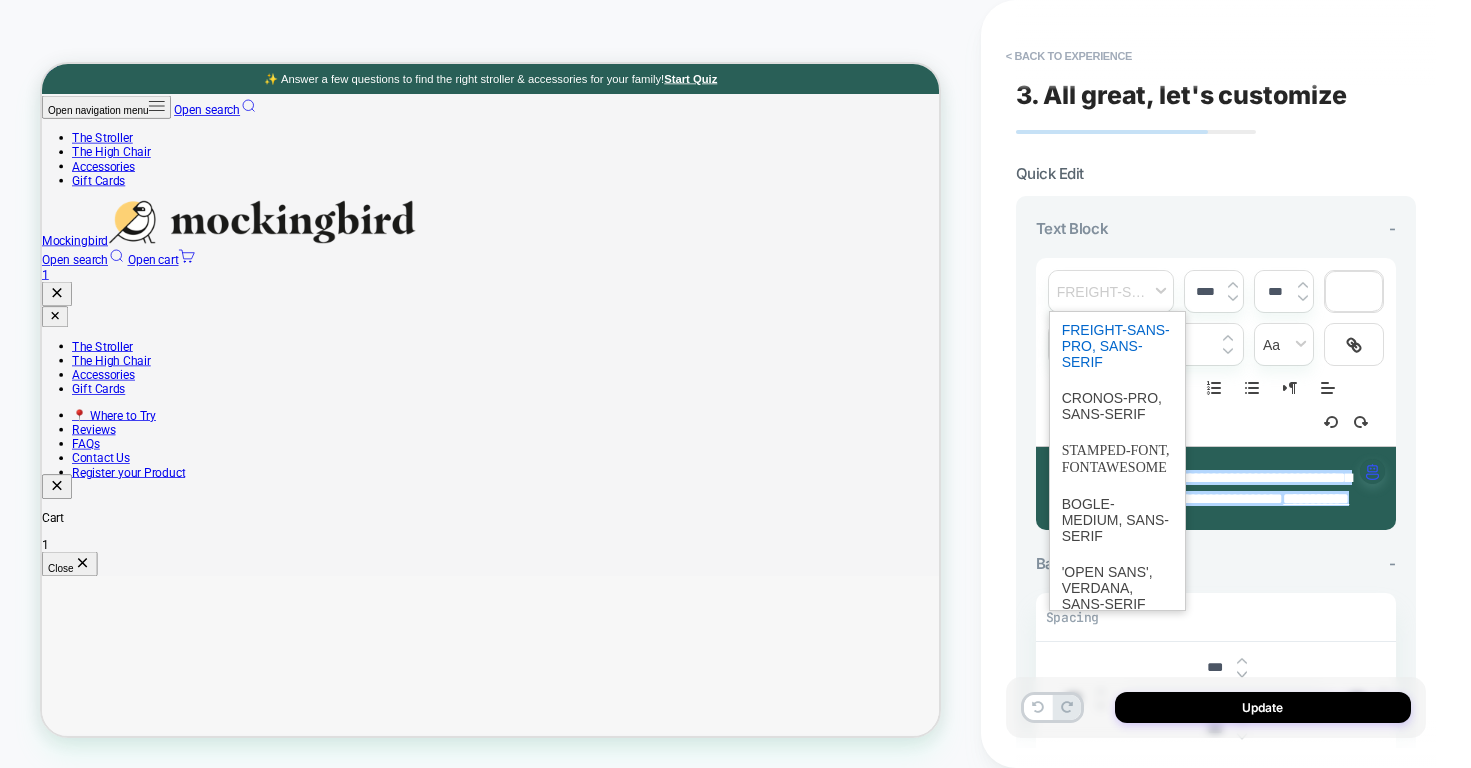 click at bounding box center [1117, 346] 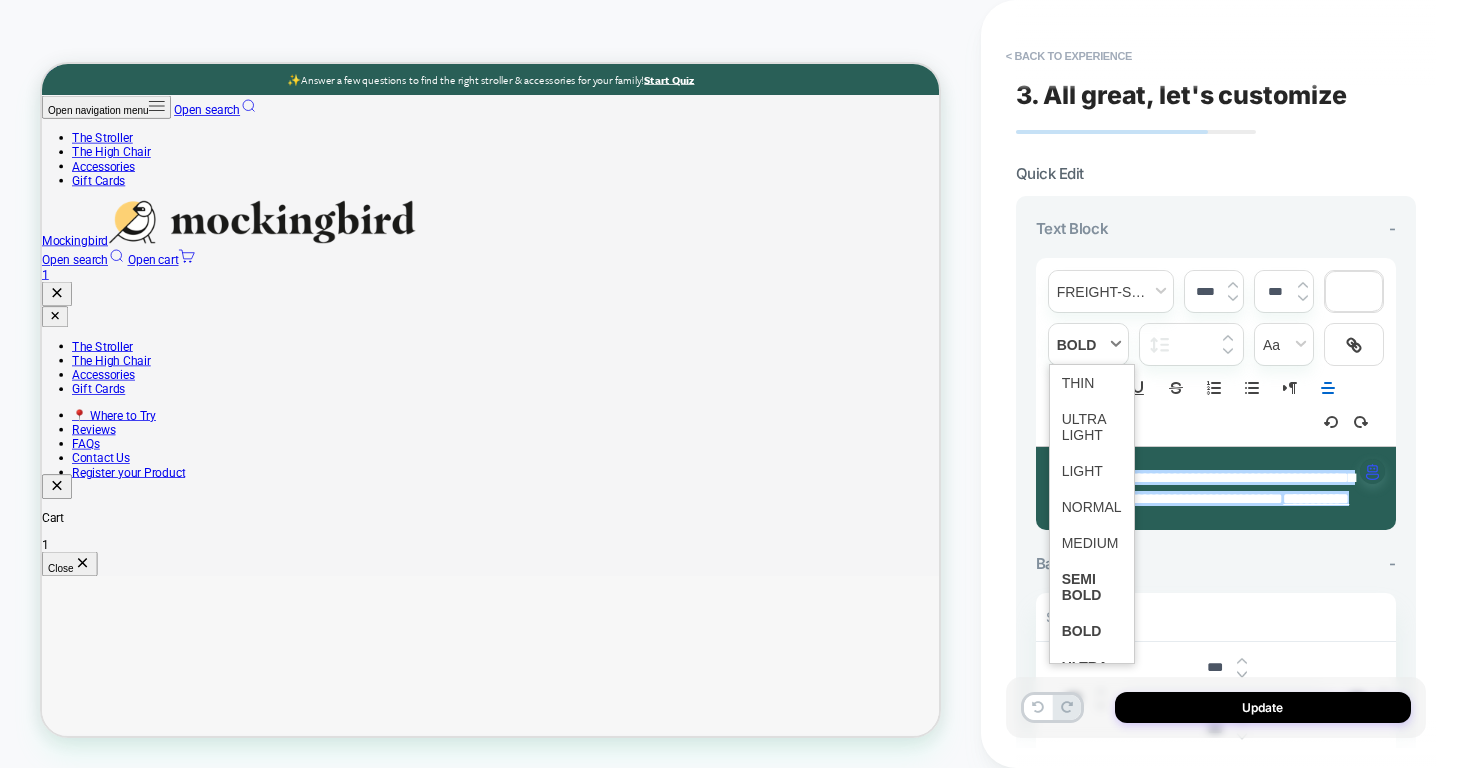 click at bounding box center [1088, 344] 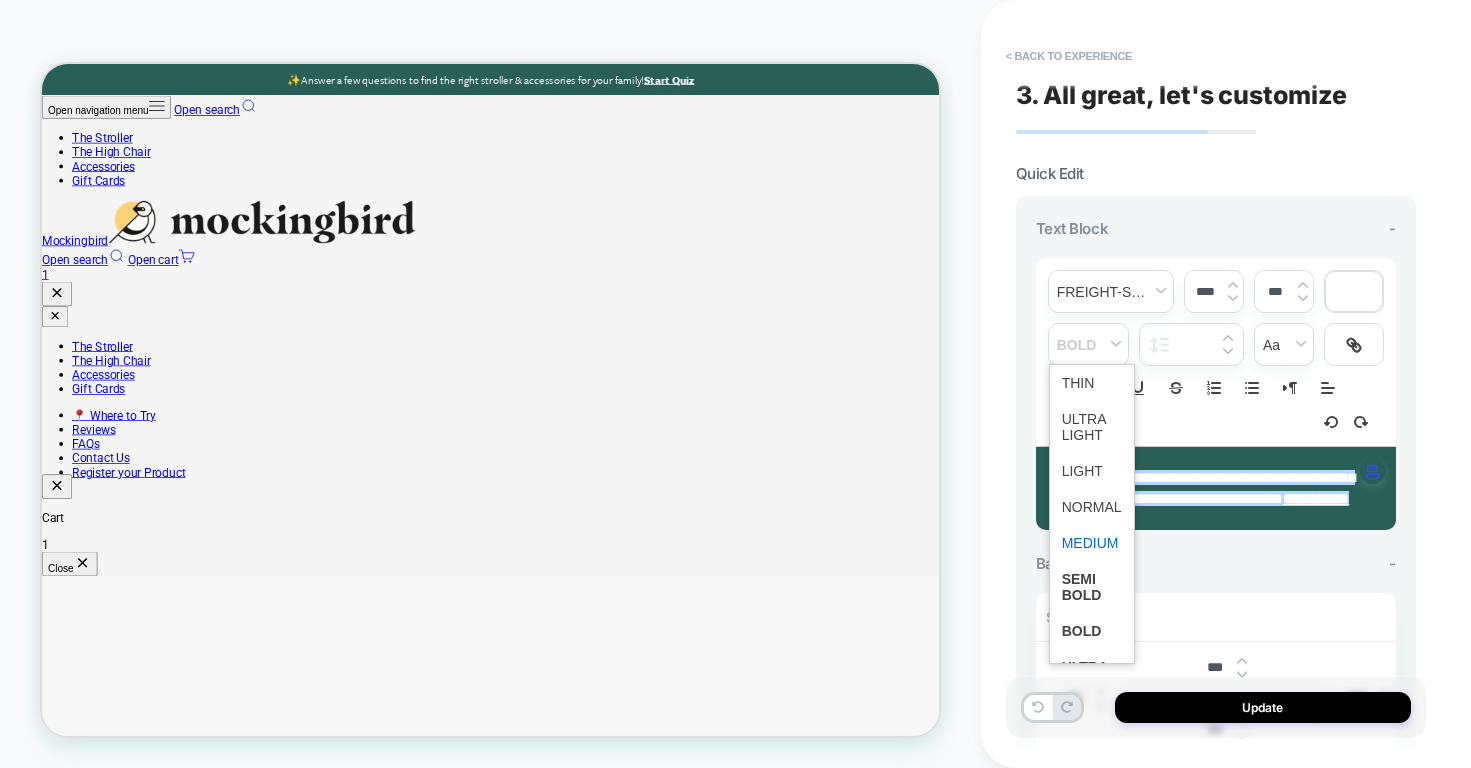 click at bounding box center [1092, 543] 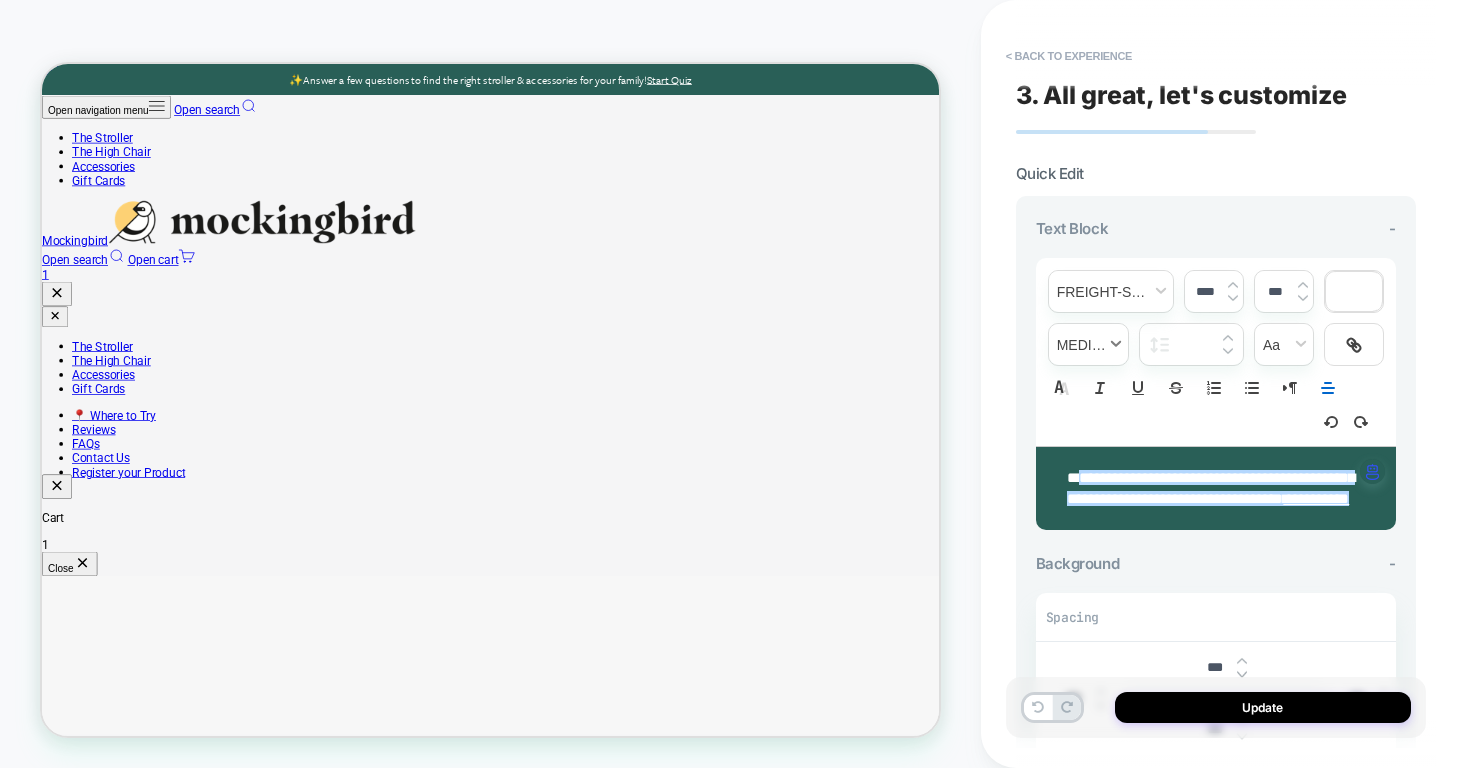 click at bounding box center [1088, 344] 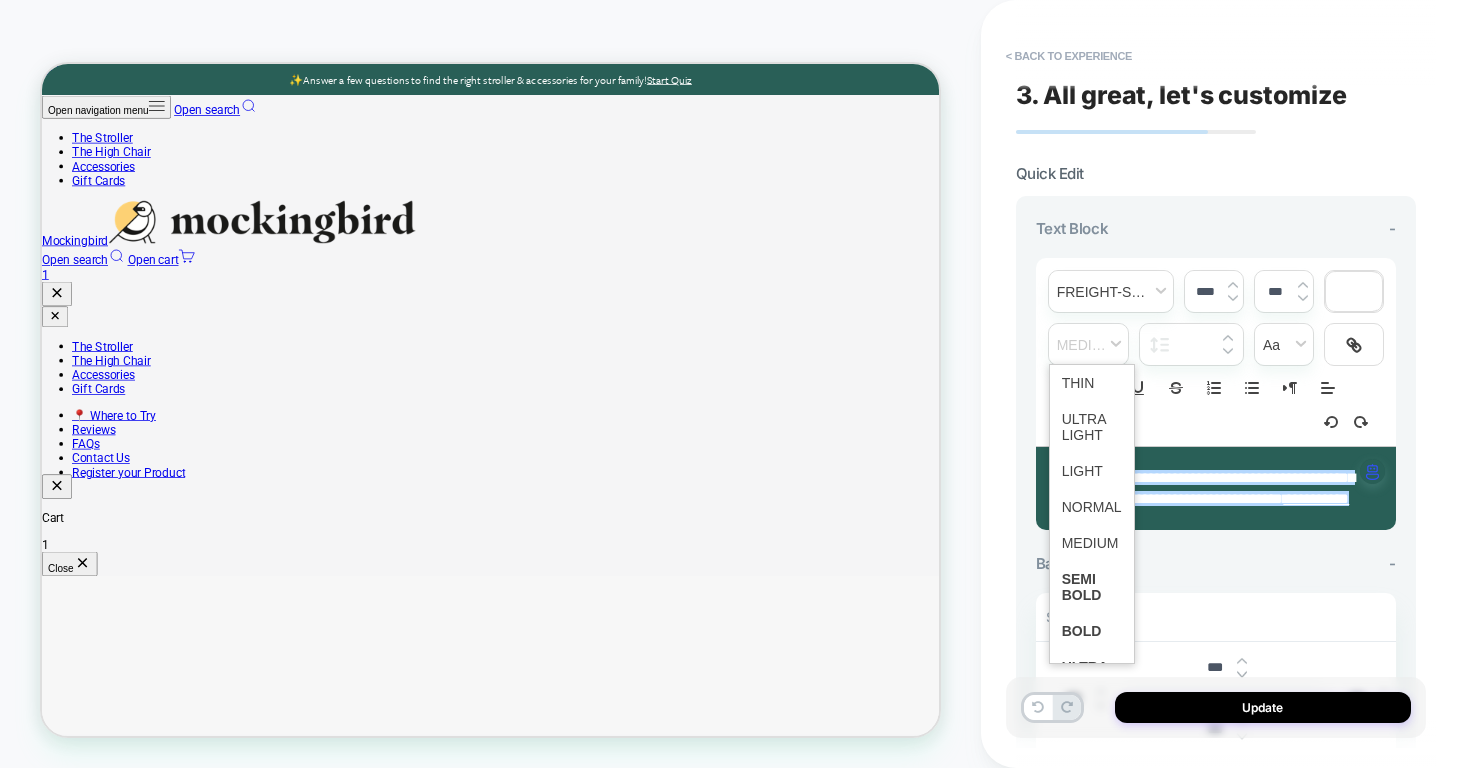 click on "**********" at bounding box center [1216, 550] 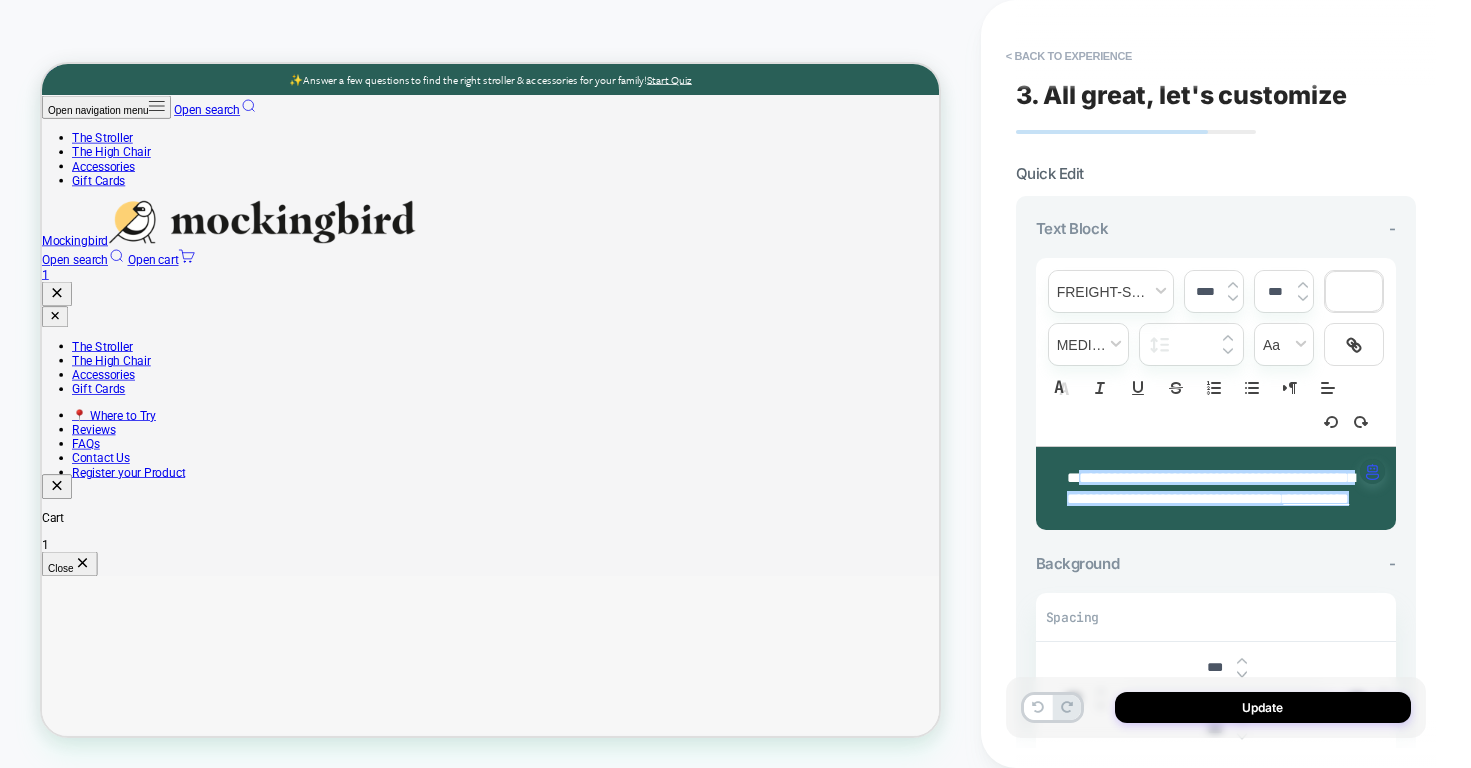 click on "**********" at bounding box center (1208, 488) 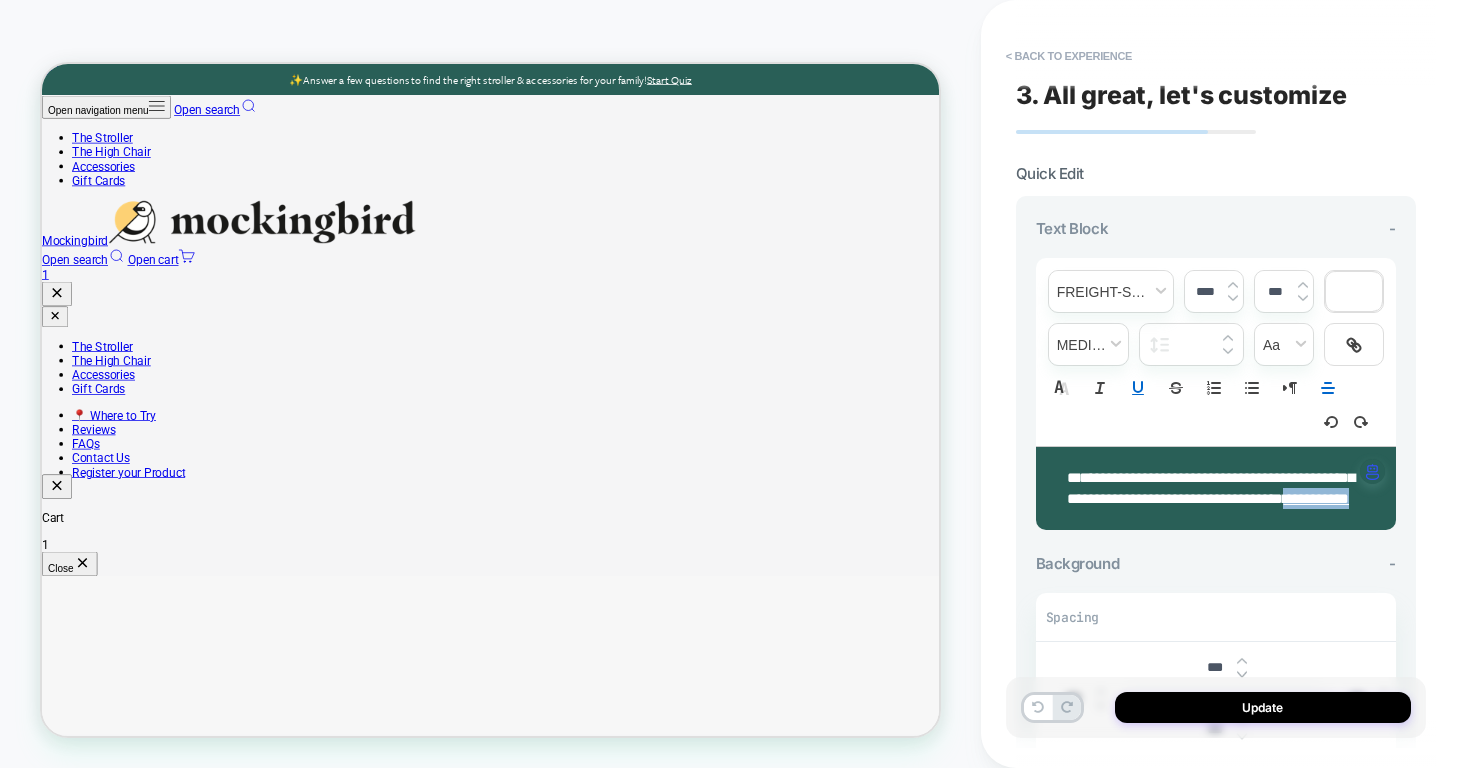 drag, startPoint x: 1305, startPoint y: 504, endPoint x: 1319, endPoint y: 479, distance: 28.653097 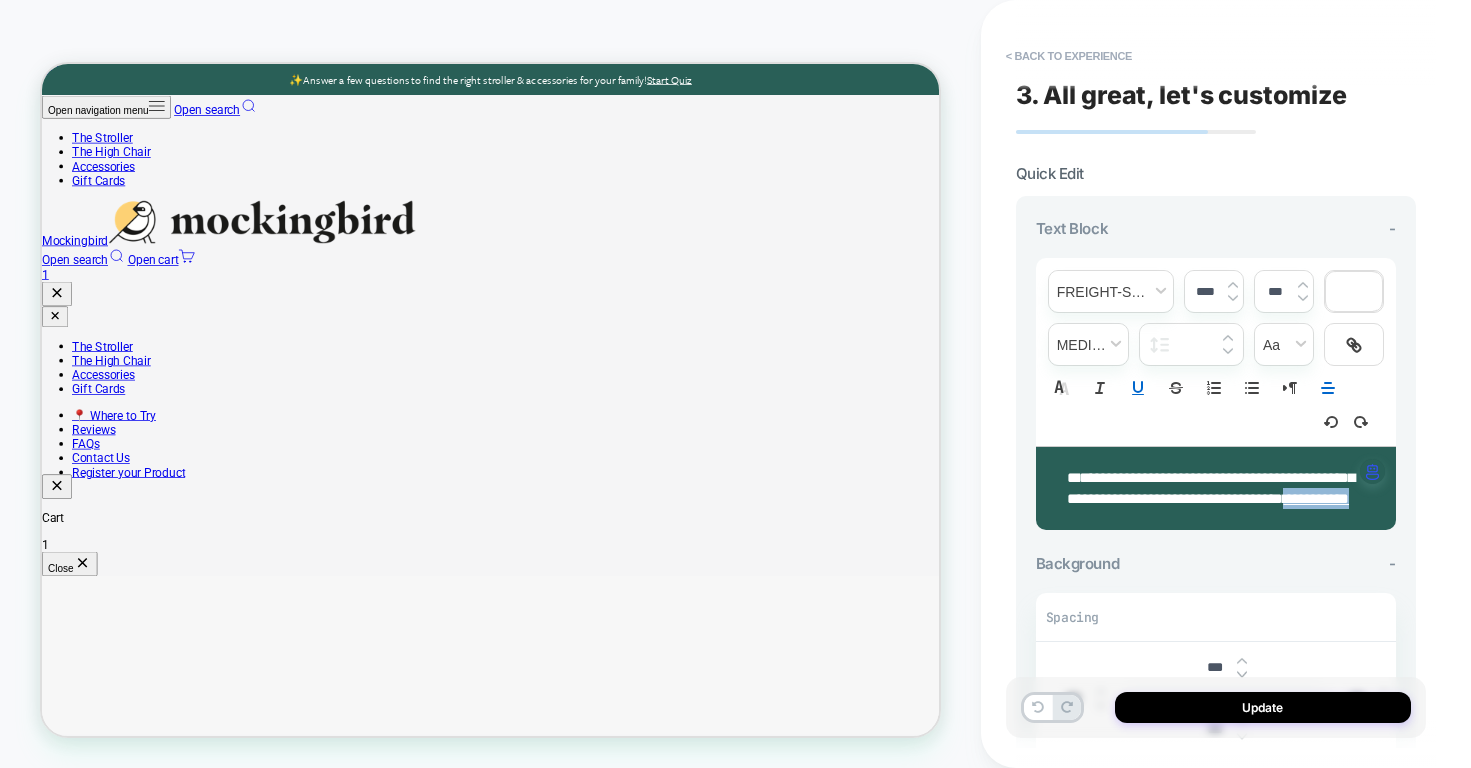click on "**********" at bounding box center (1208, 488) 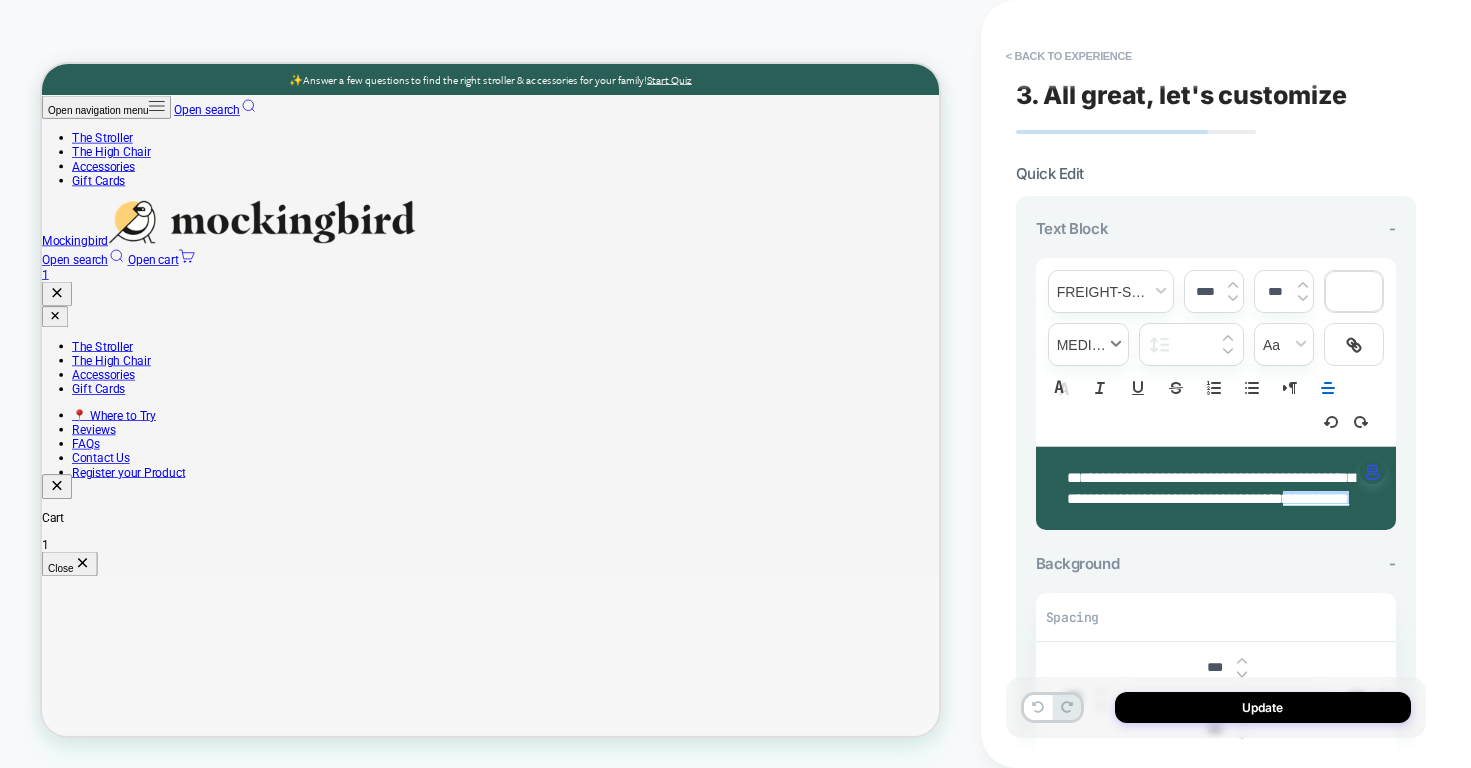 click at bounding box center [1088, 344] 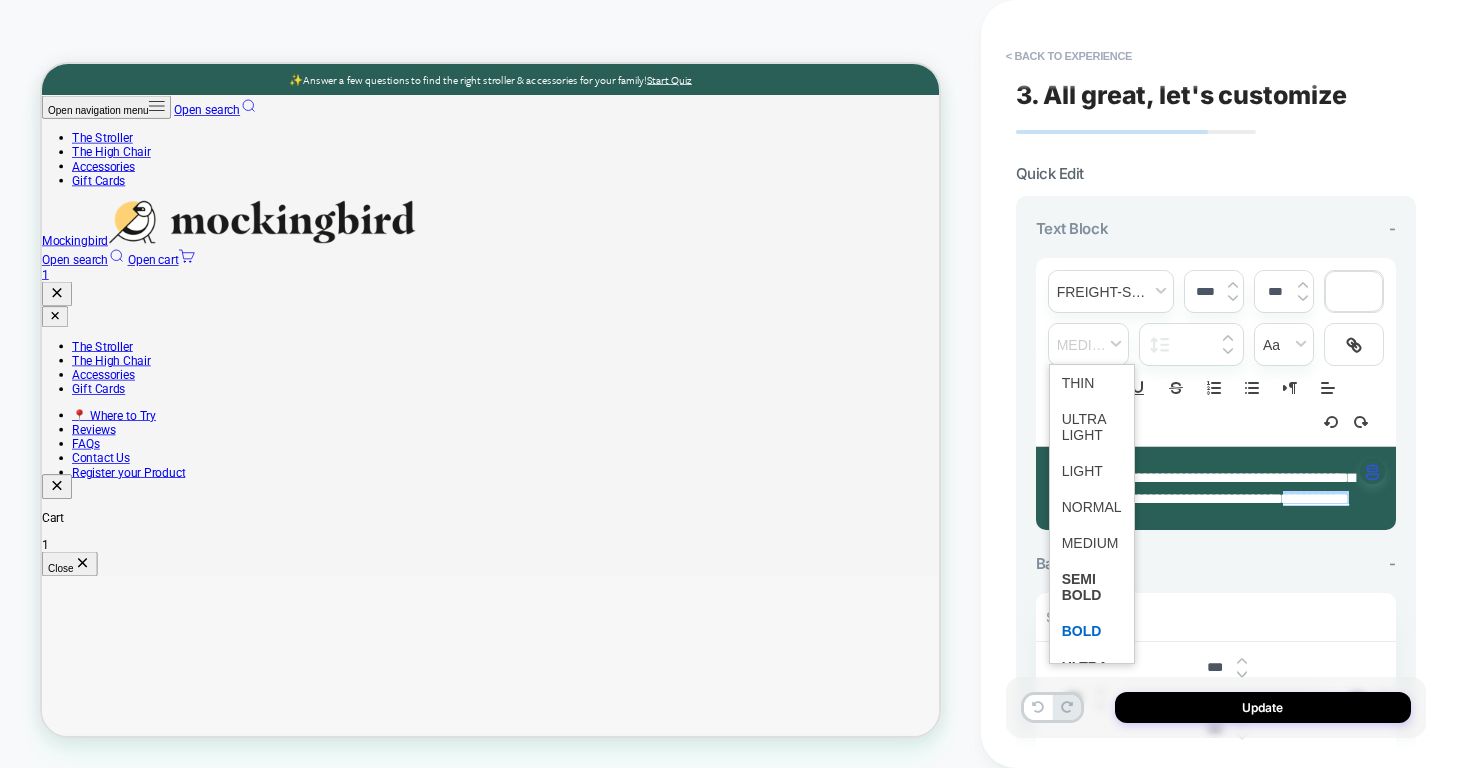 click at bounding box center [1092, 631] 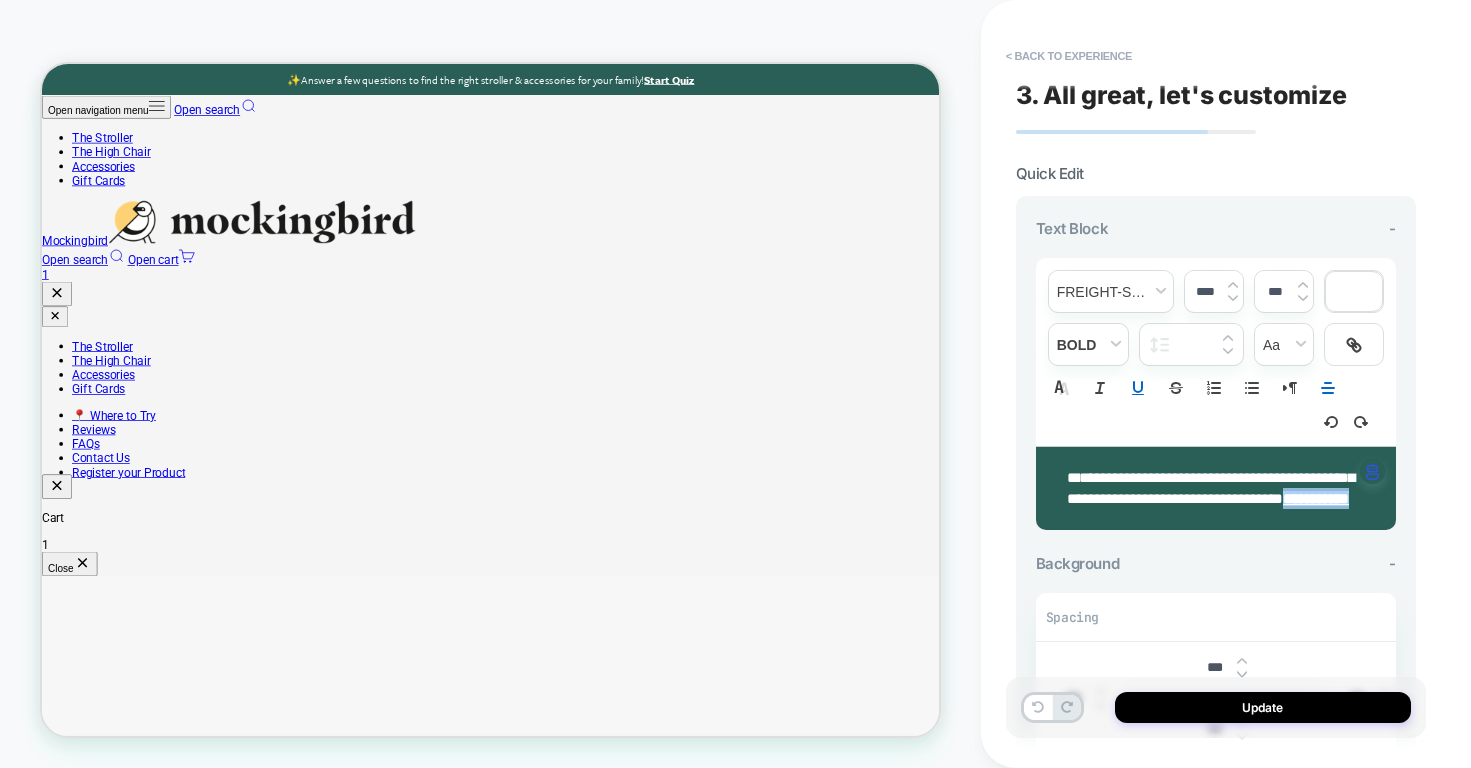 click on "**********" at bounding box center (1216, 488) 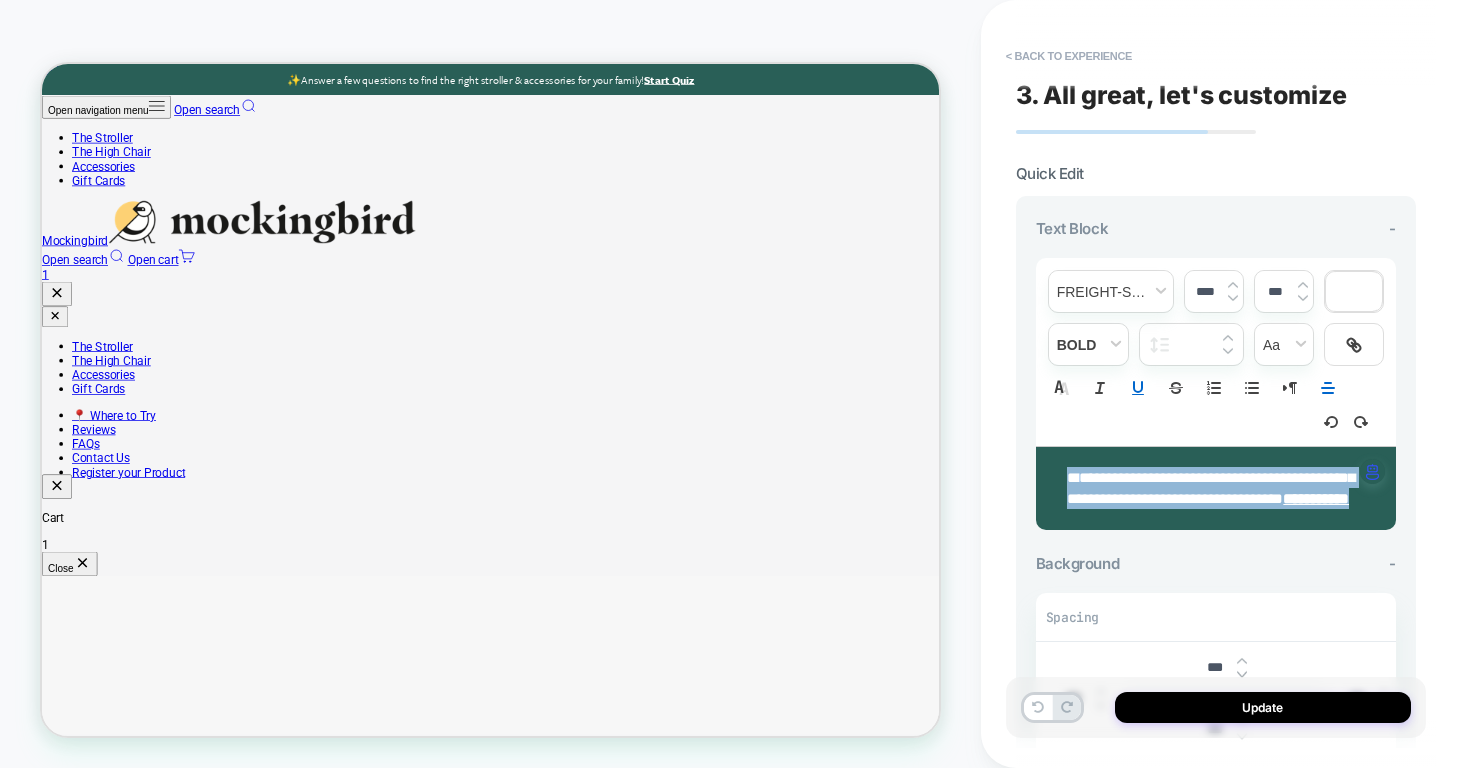 drag, startPoint x: 1264, startPoint y: 502, endPoint x: 1060, endPoint y: 453, distance: 209.80229 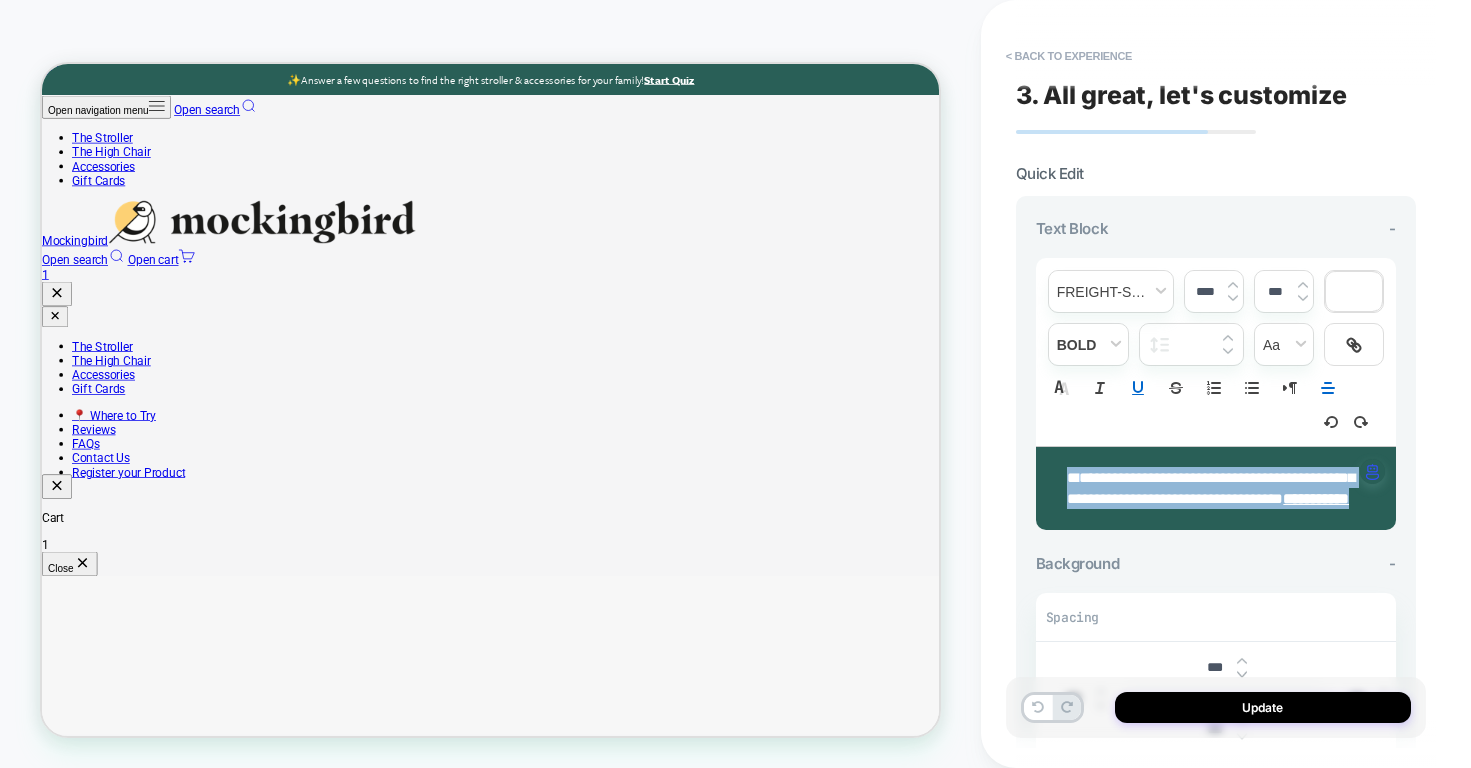 click on "**********" at bounding box center (1208, 488) 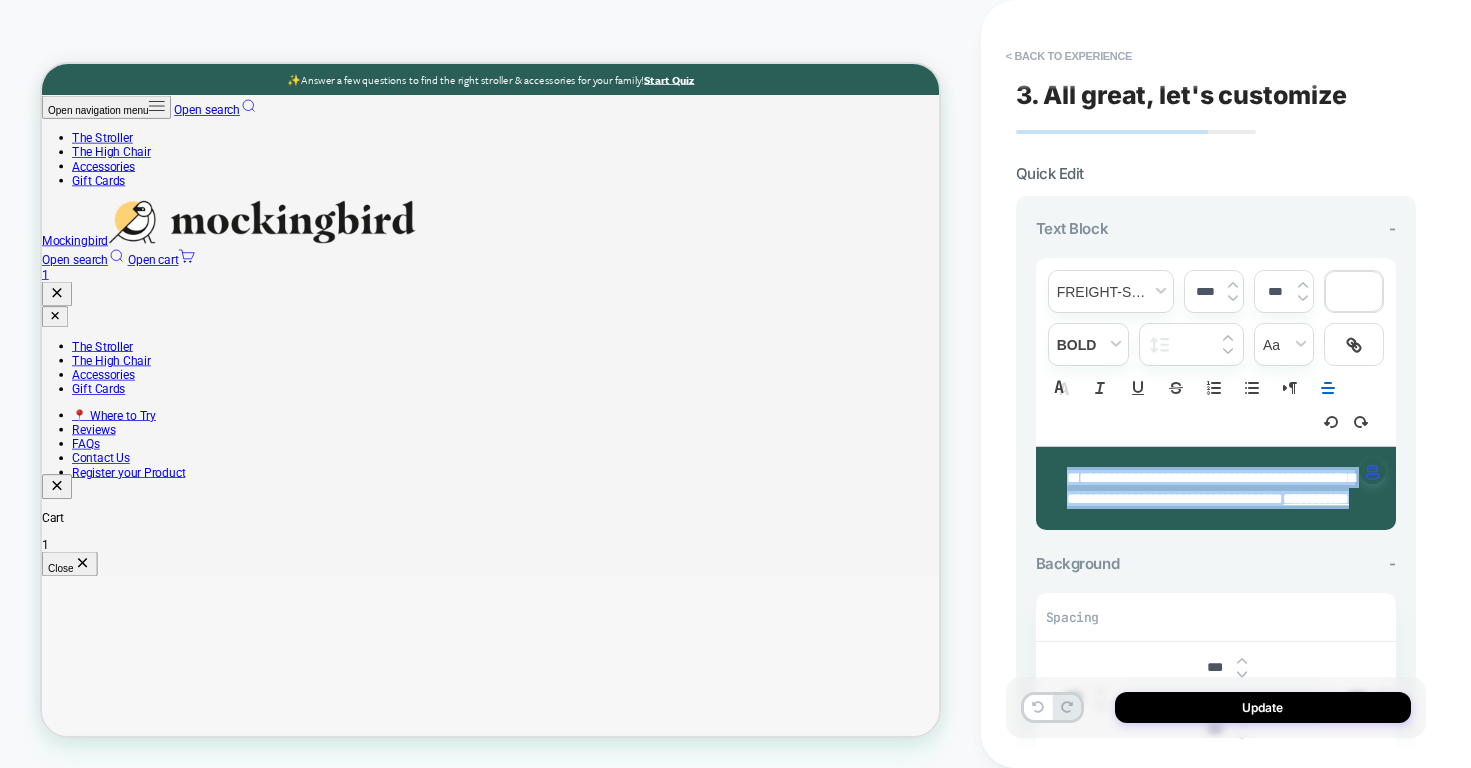 click at bounding box center [1233, 285] 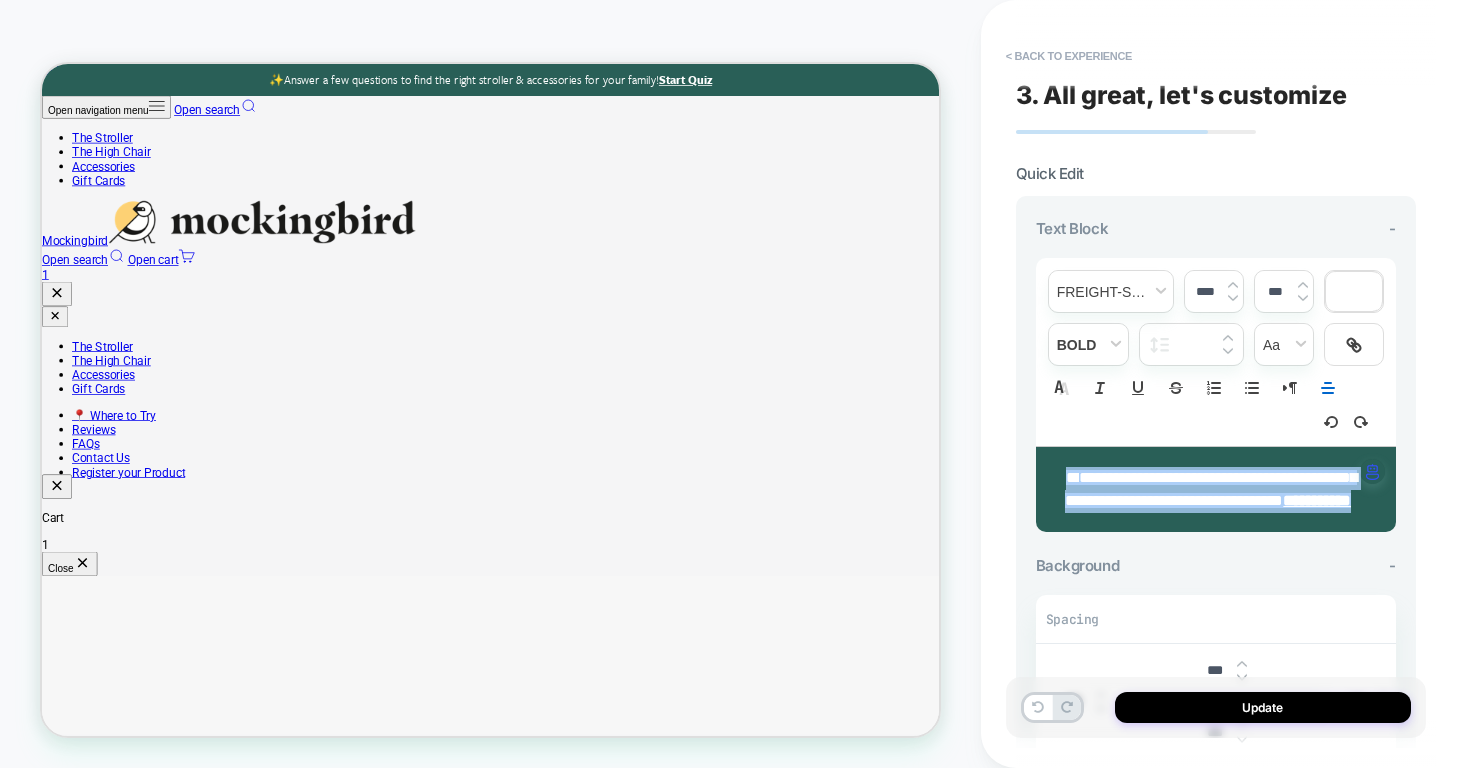 click at bounding box center [1233, 285] 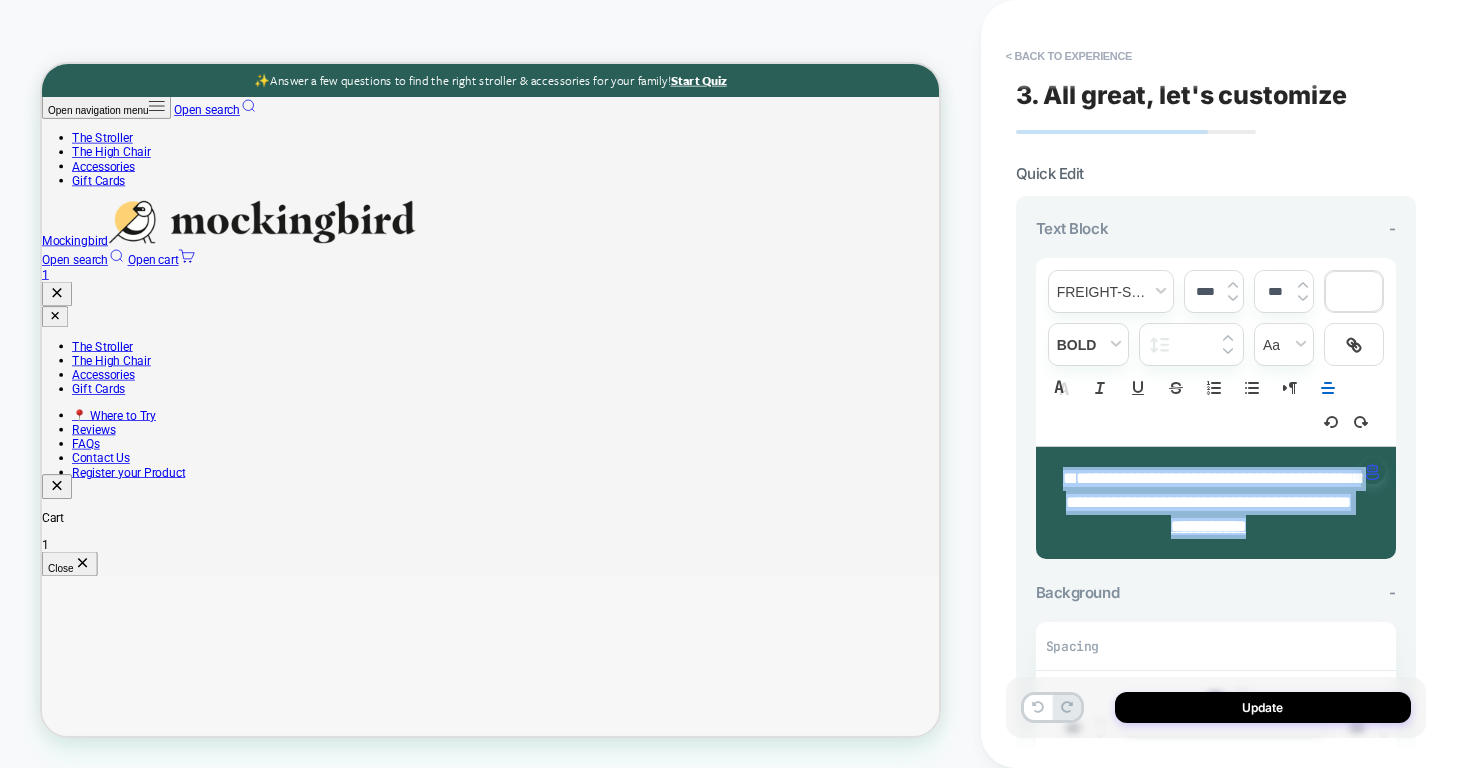 click at bounding box center (1233, 298) 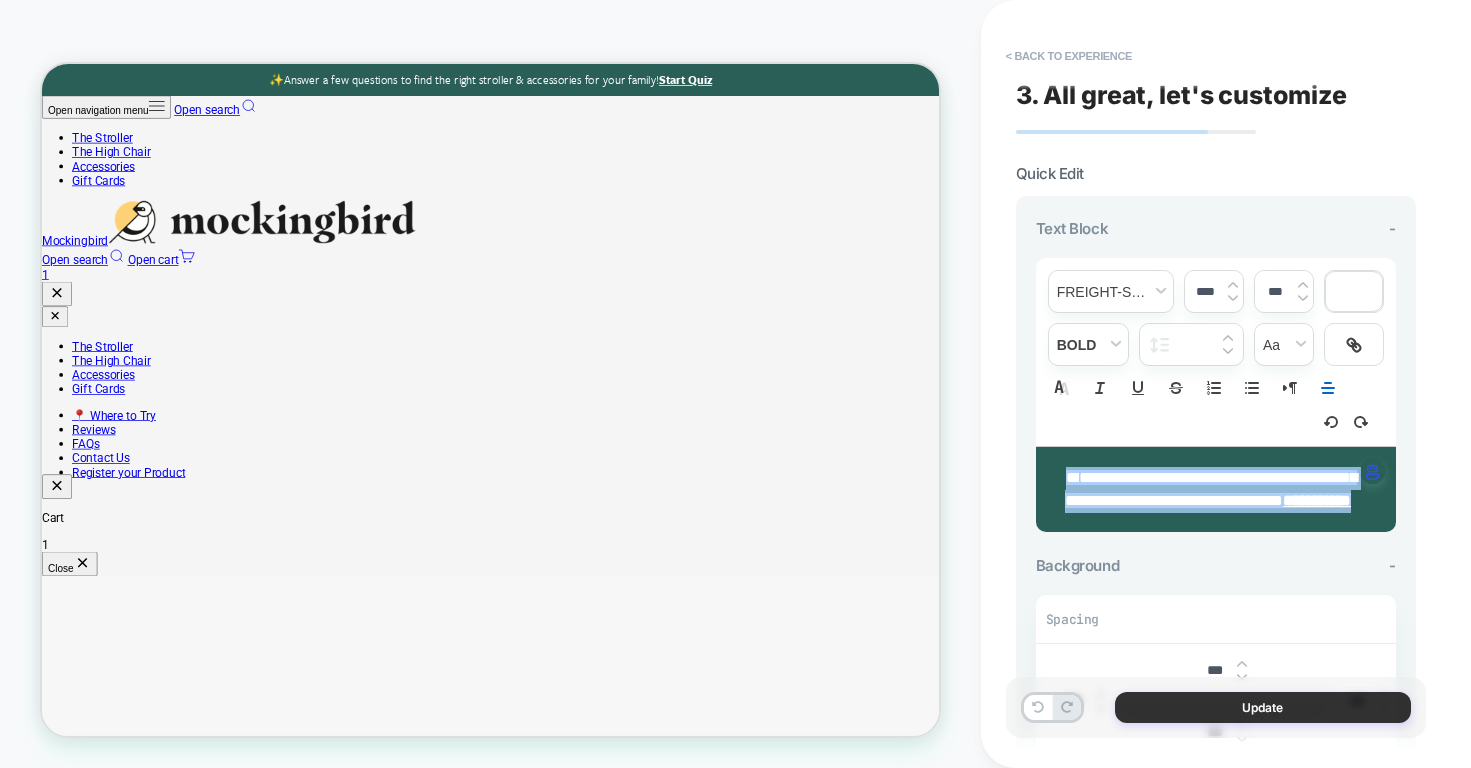 click on "Update" at bounding box center (1263, 707) 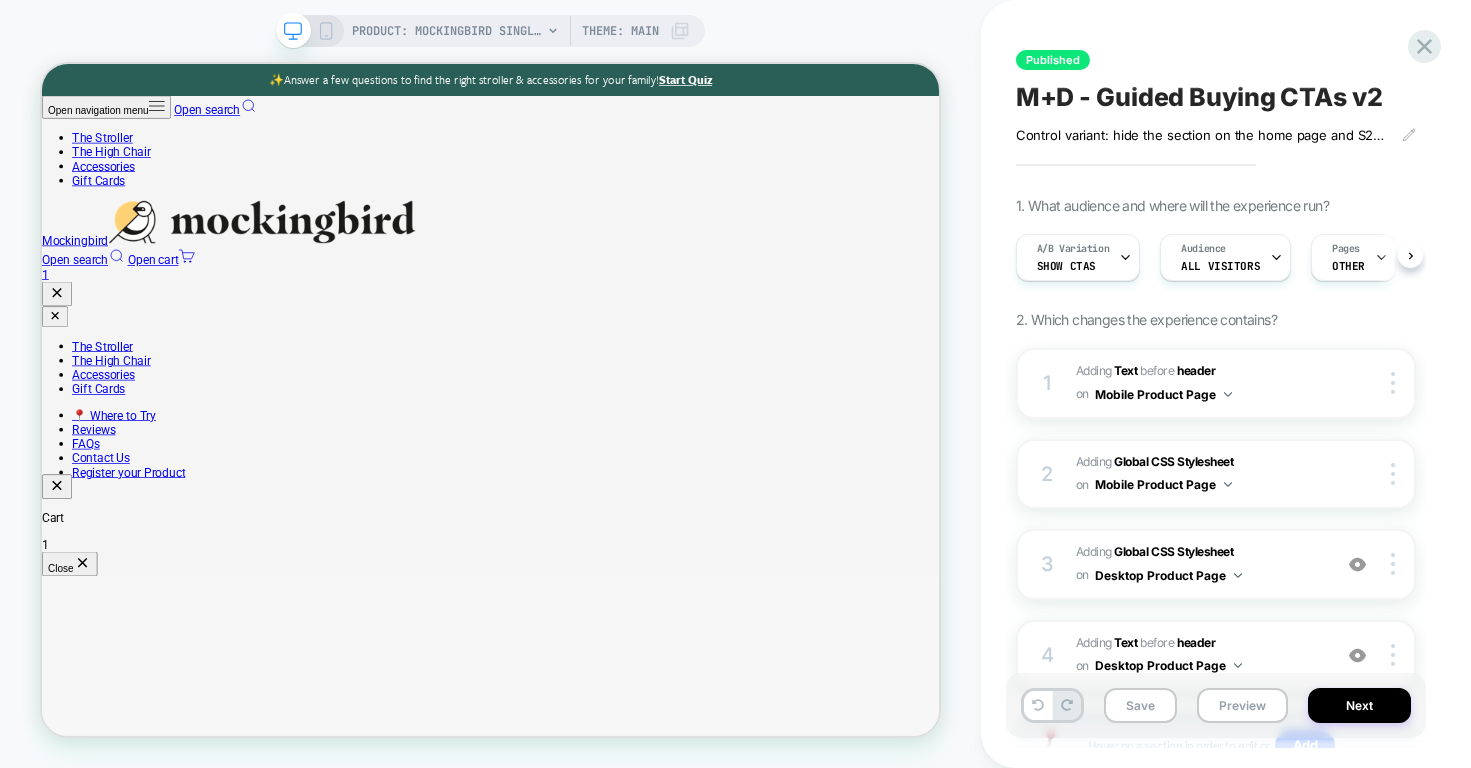 scroll, scrollTop: 0, scrollLeft: 1, axis: horizontal 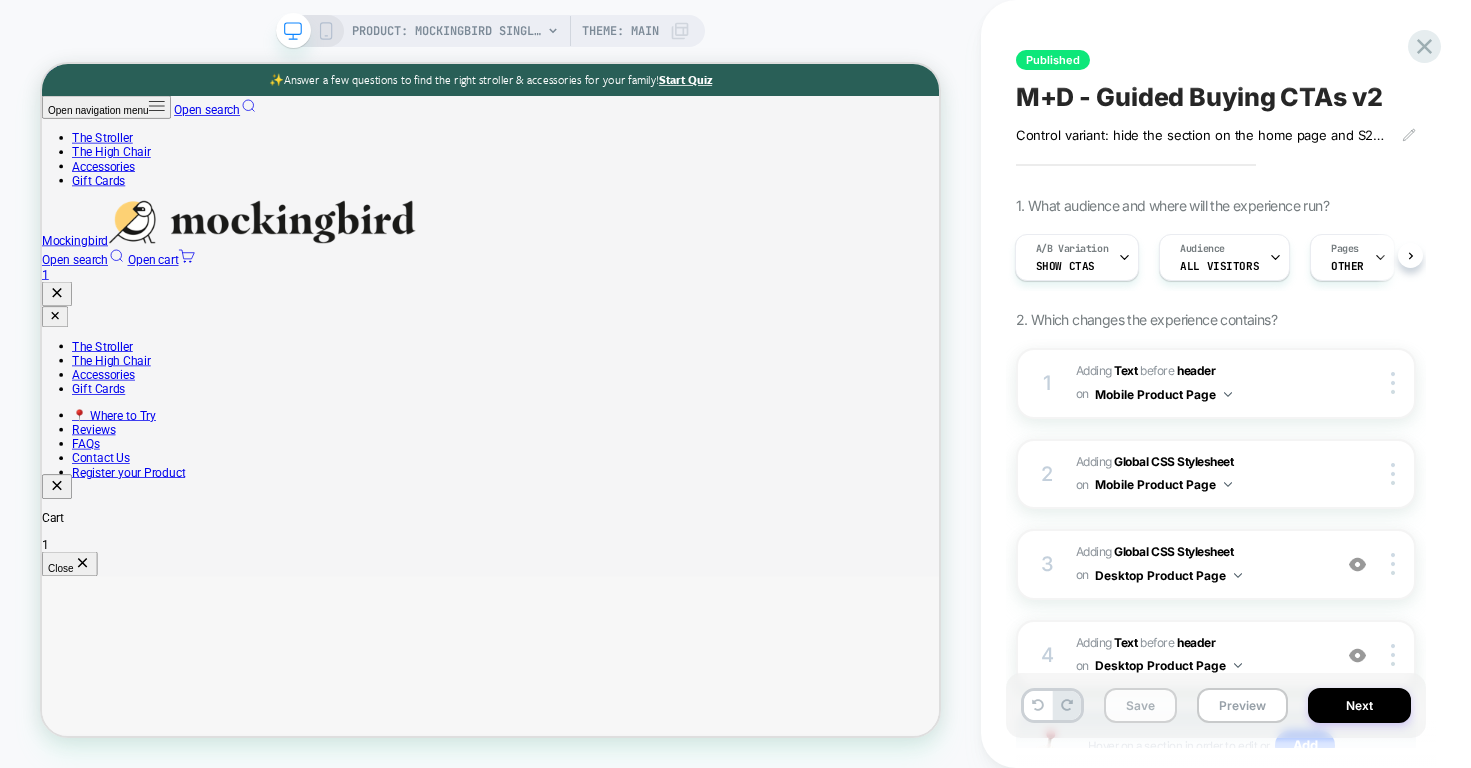 click on "Save" at bounding box center [1140, 705] 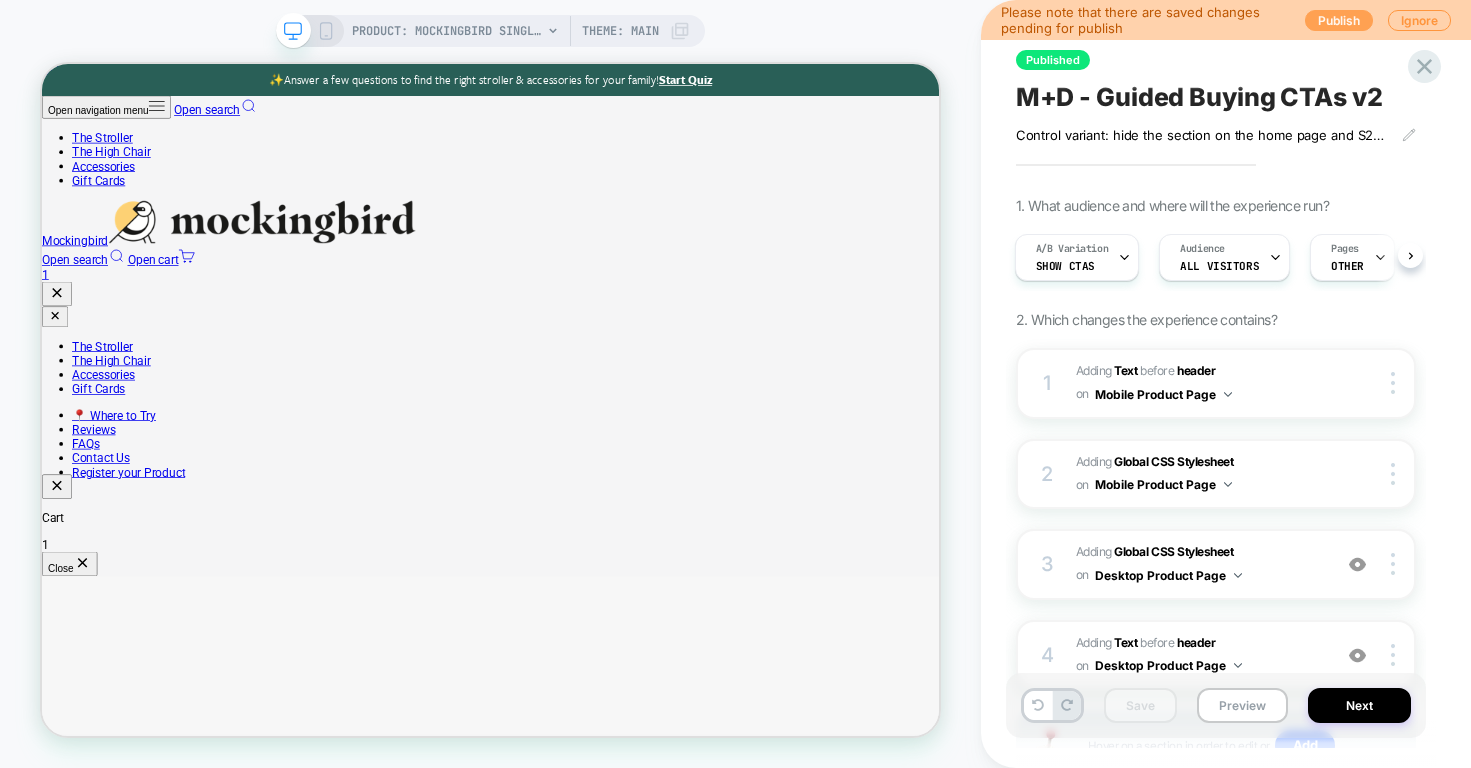 click on "Publish" at bounding box center [1339, 20] 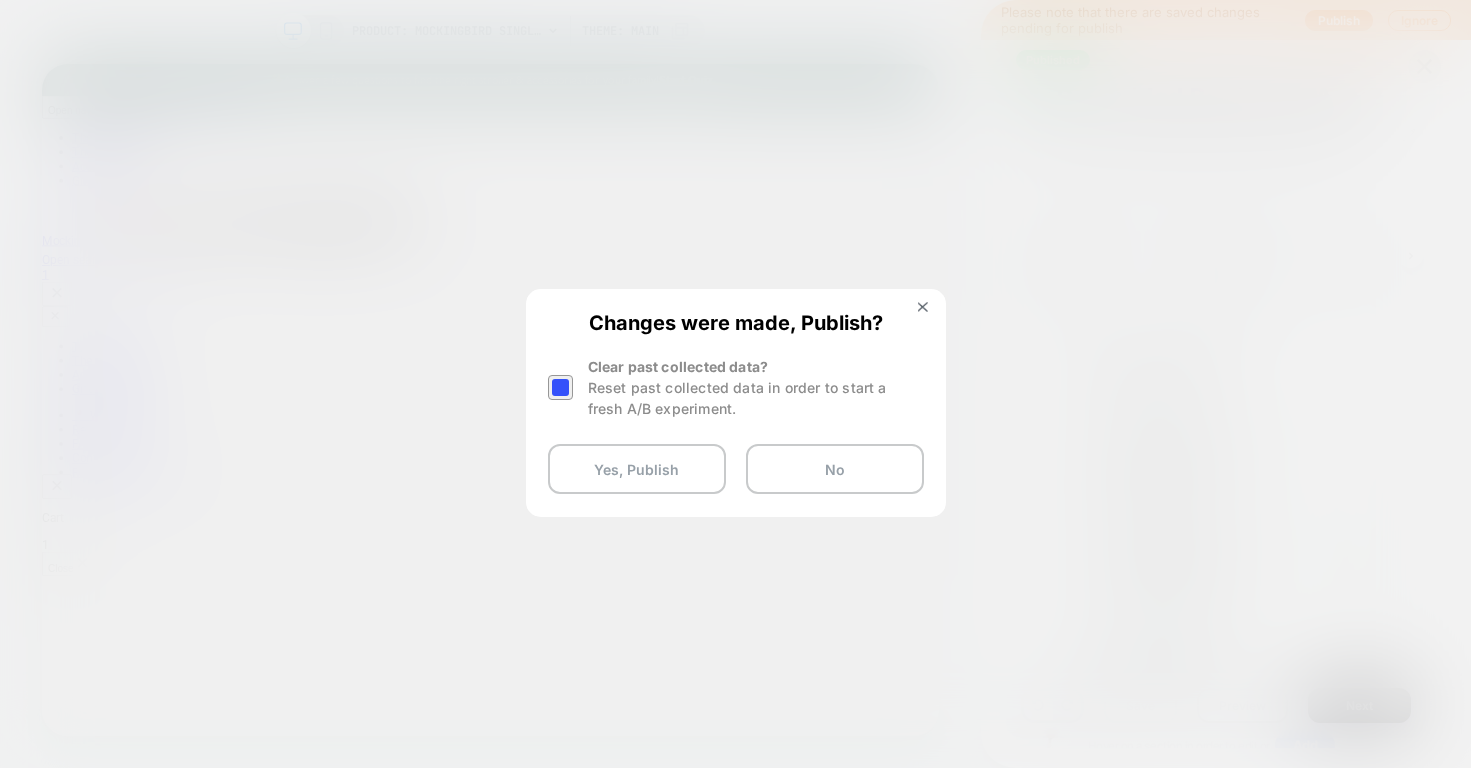 click at bounding box center [560, 387] 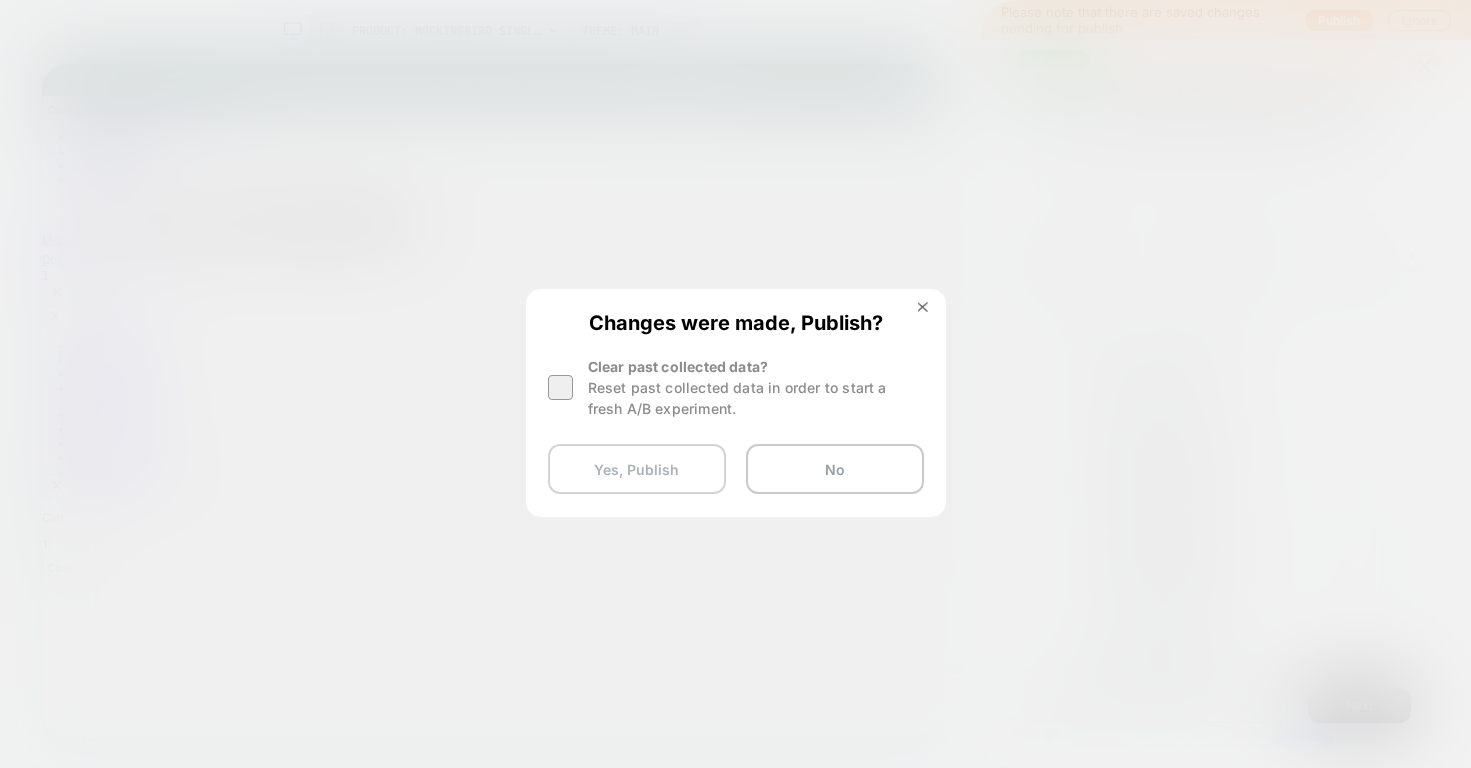 click on "Yes, Publish" at bounding box center (637, 469) 